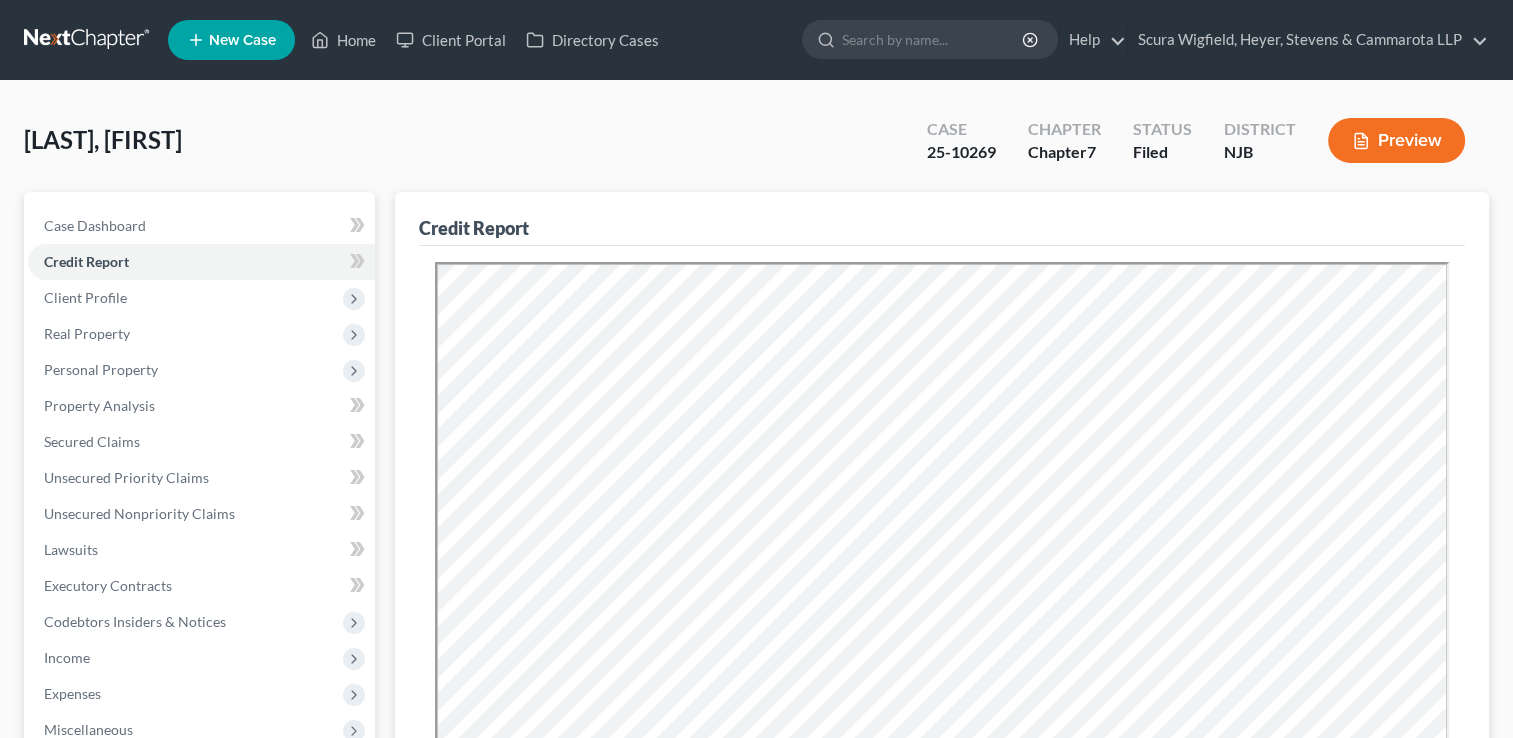 scroll, scrollTop: 0, scrollLeft: 0, axis: both 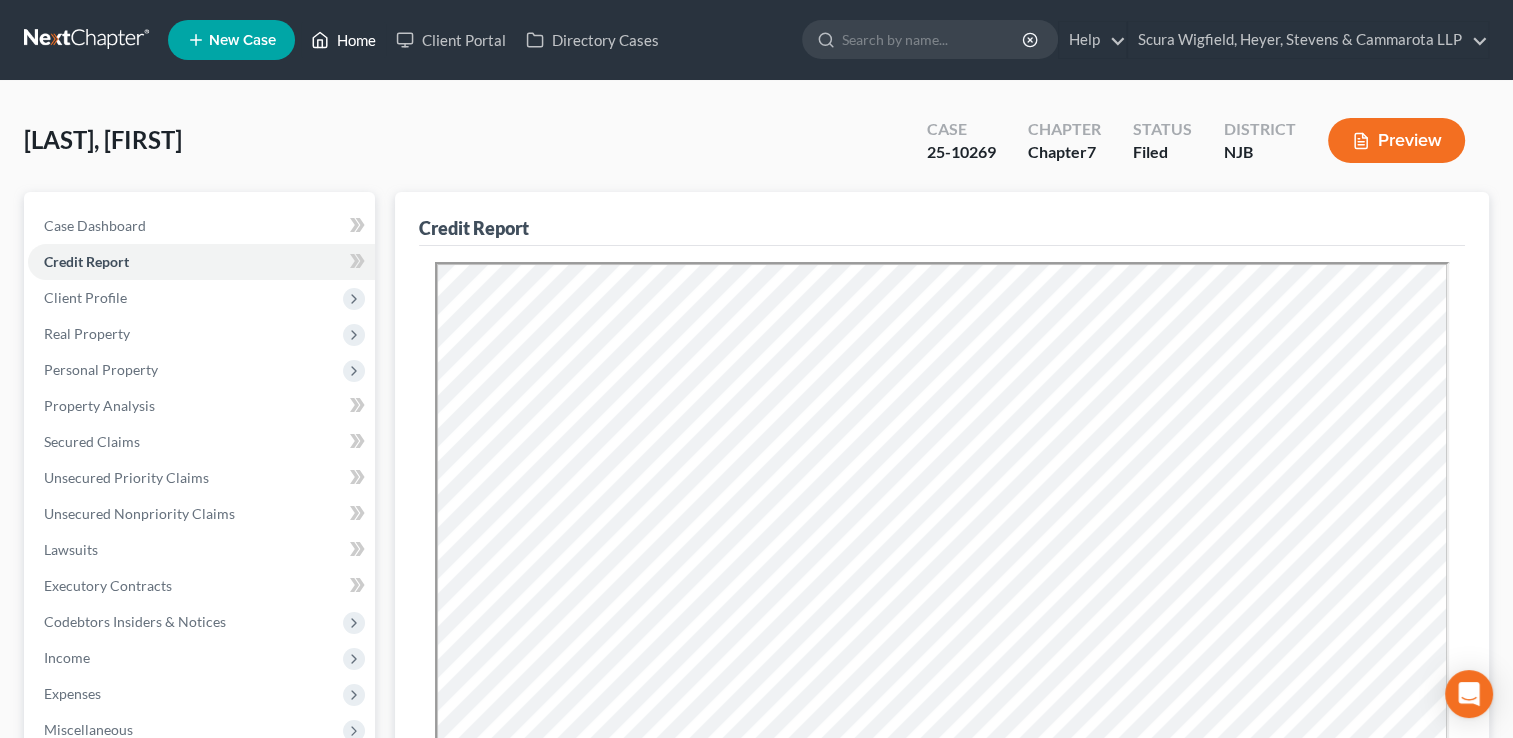 click on "Home" at bounding box center (343, 40) 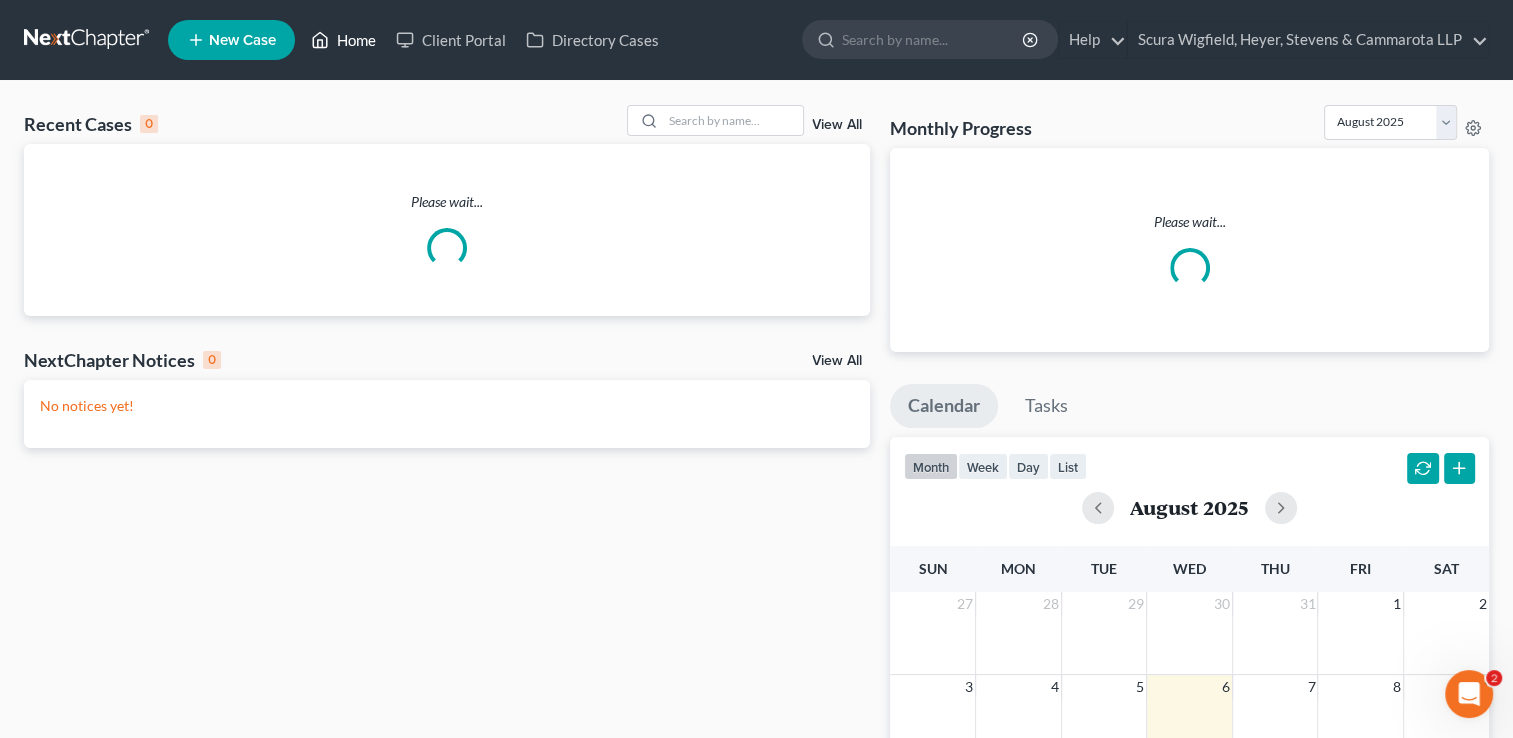 scroll, scrollTop: 0, scrollLeft: 0, axis: both 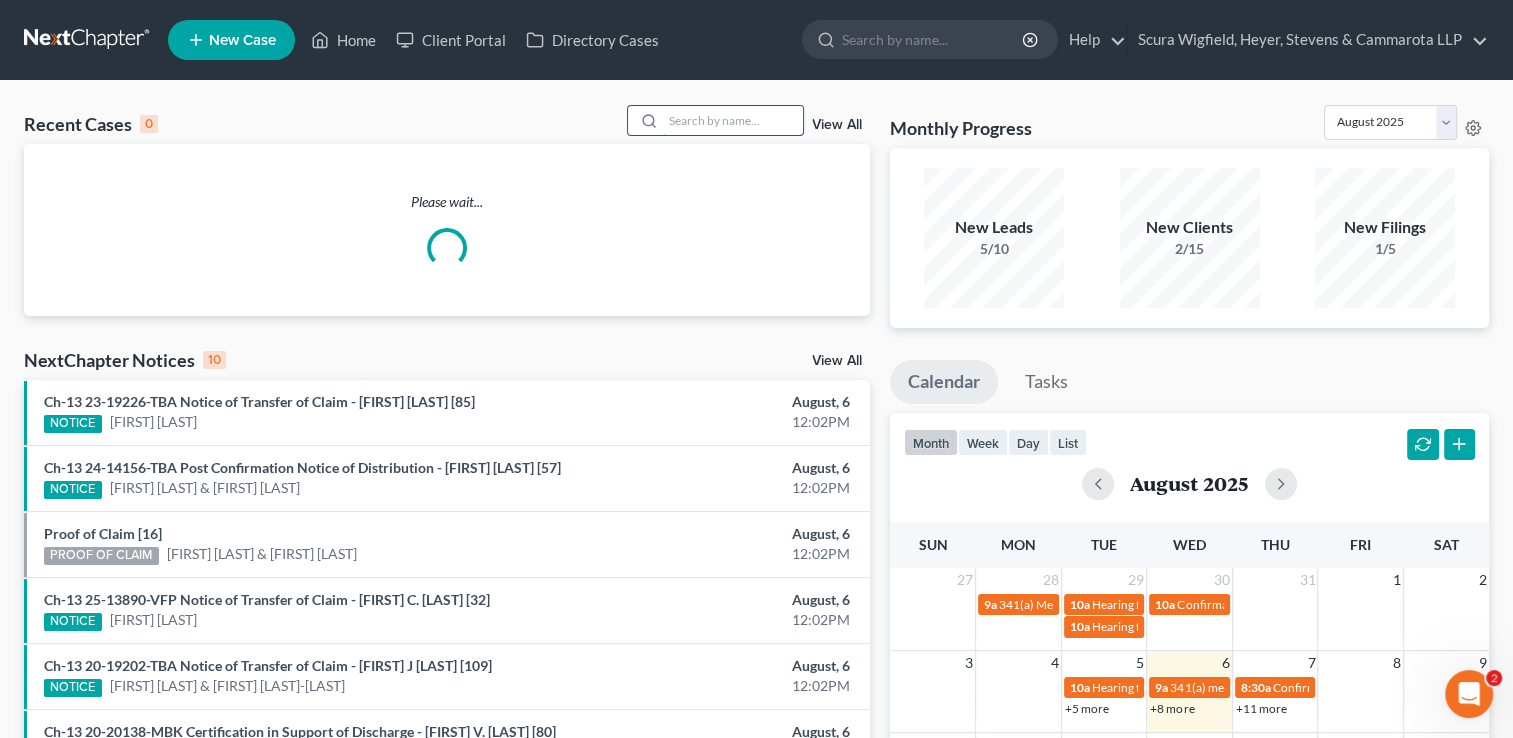click at bounding box center (733, 120) 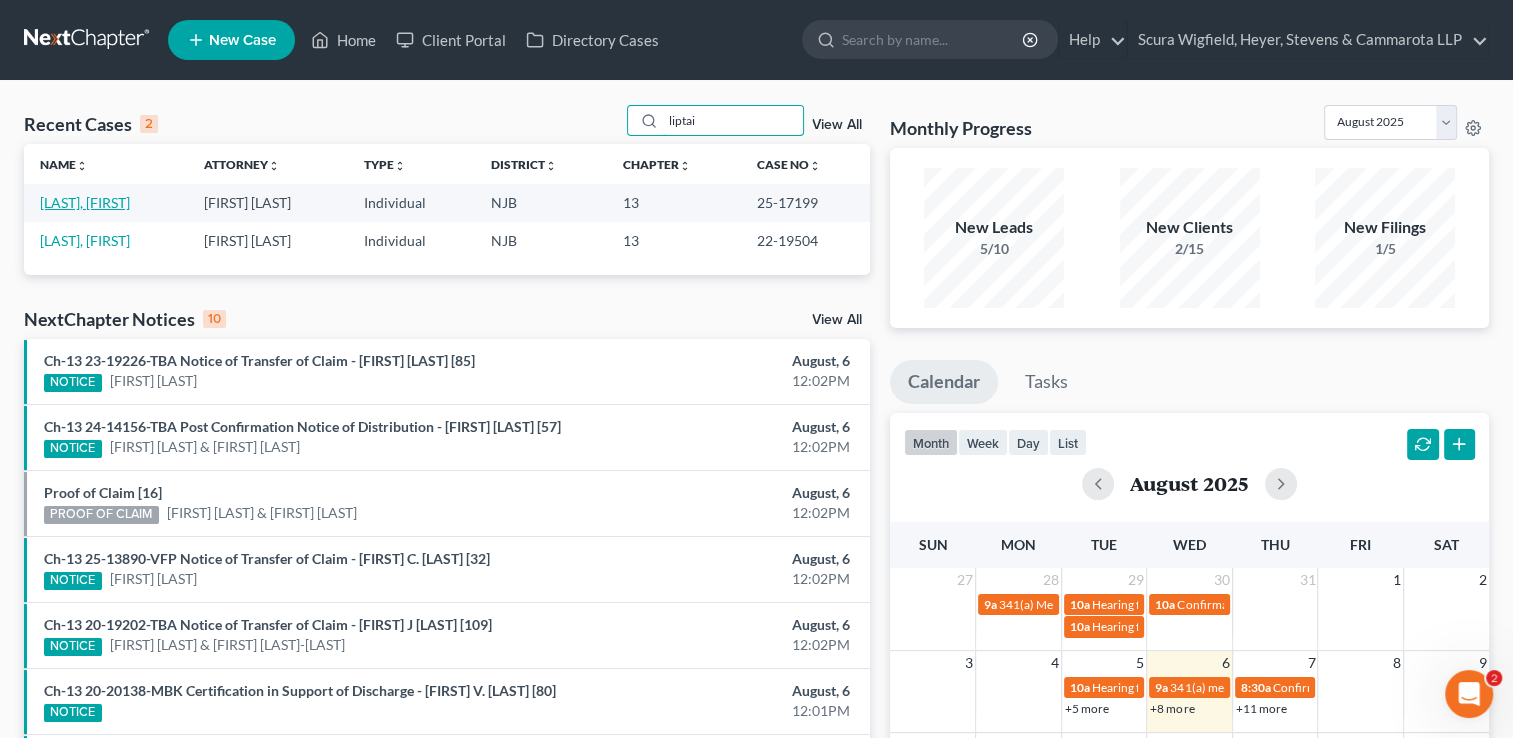 type on "liptai" 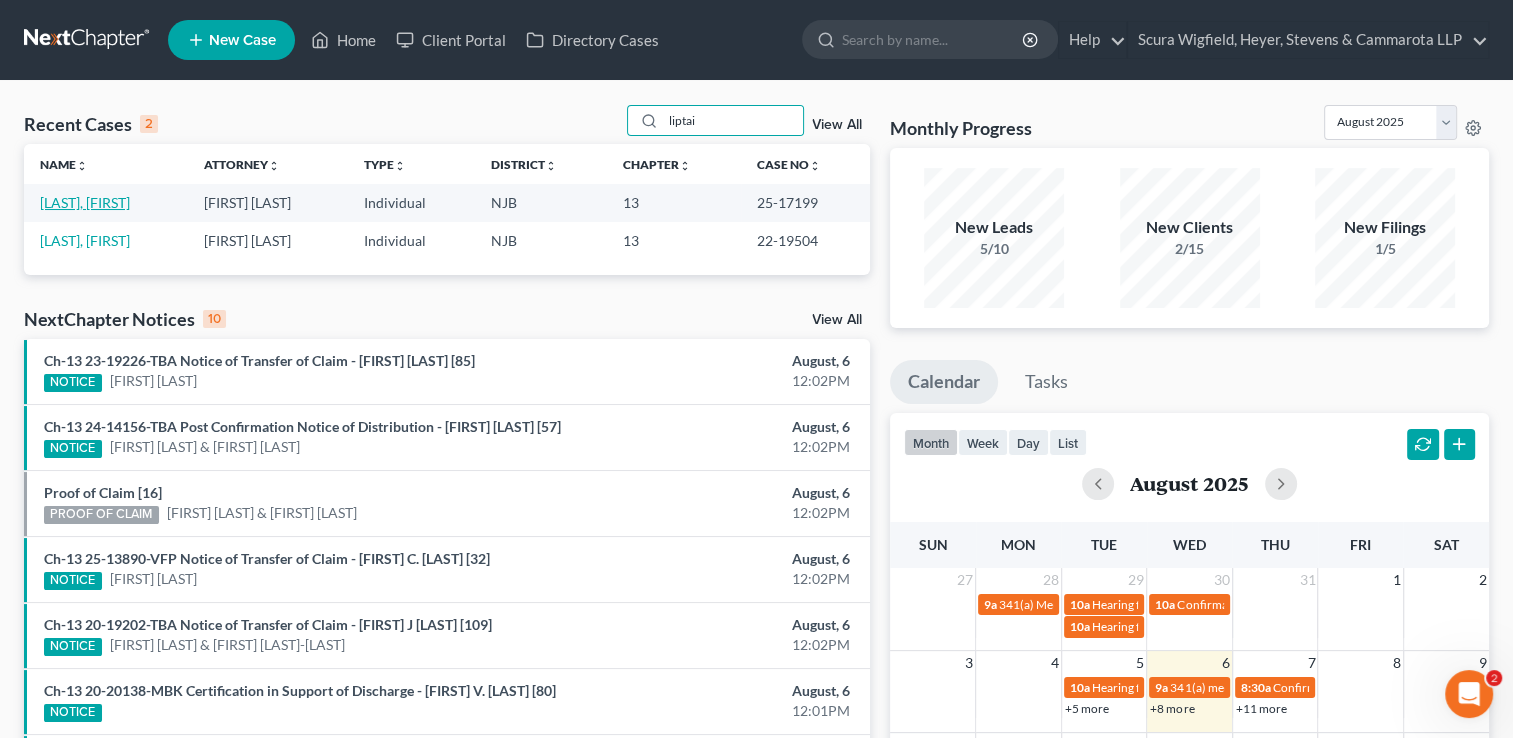 click on "[LAST], [FIRST]" at bounding box center (85, 202) 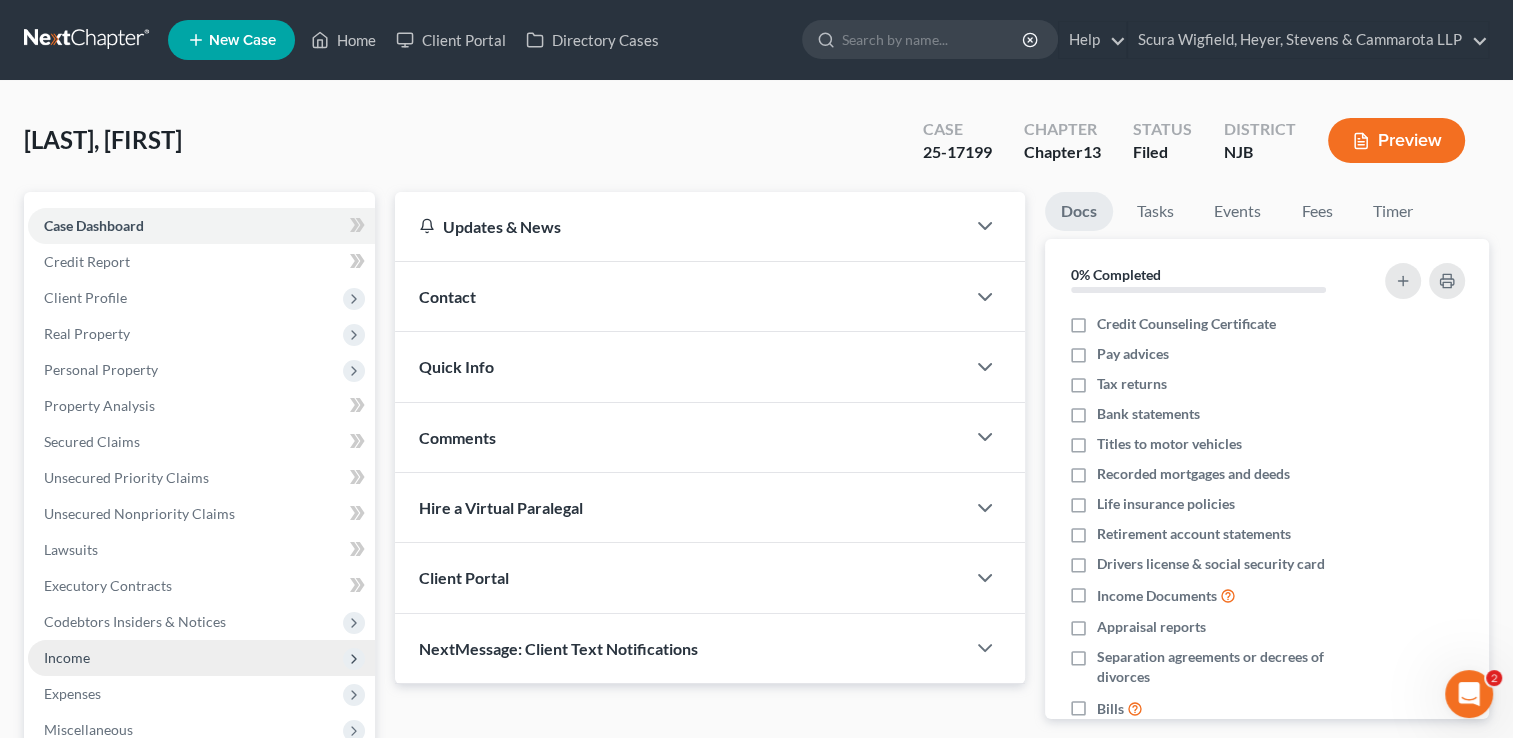 scroll, scrollTop: 200, scrollLeft: 0, axis: vertical 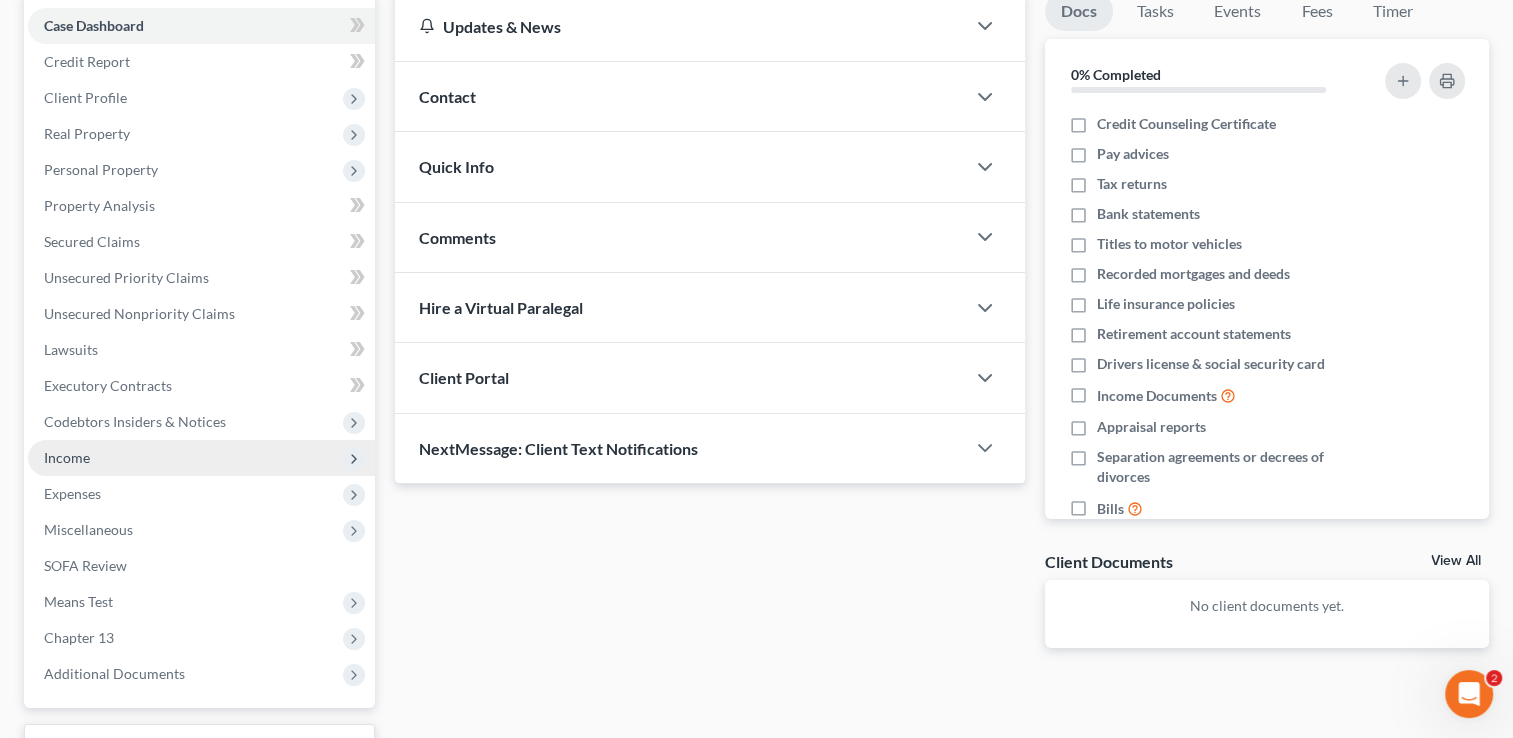 click on "Income" at bounding box center (201, 458) 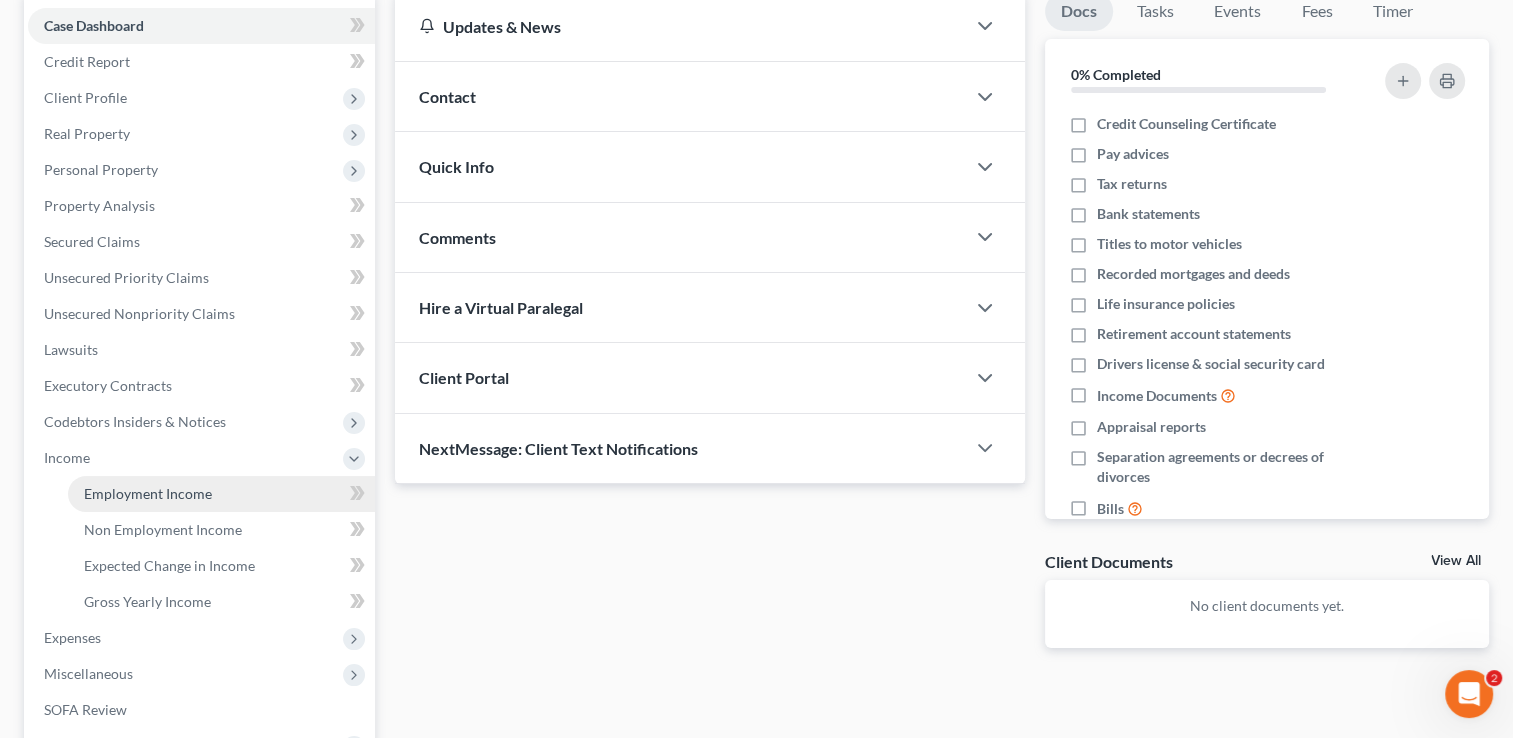 click on "Employment Income" at bounding box center (148, 493) 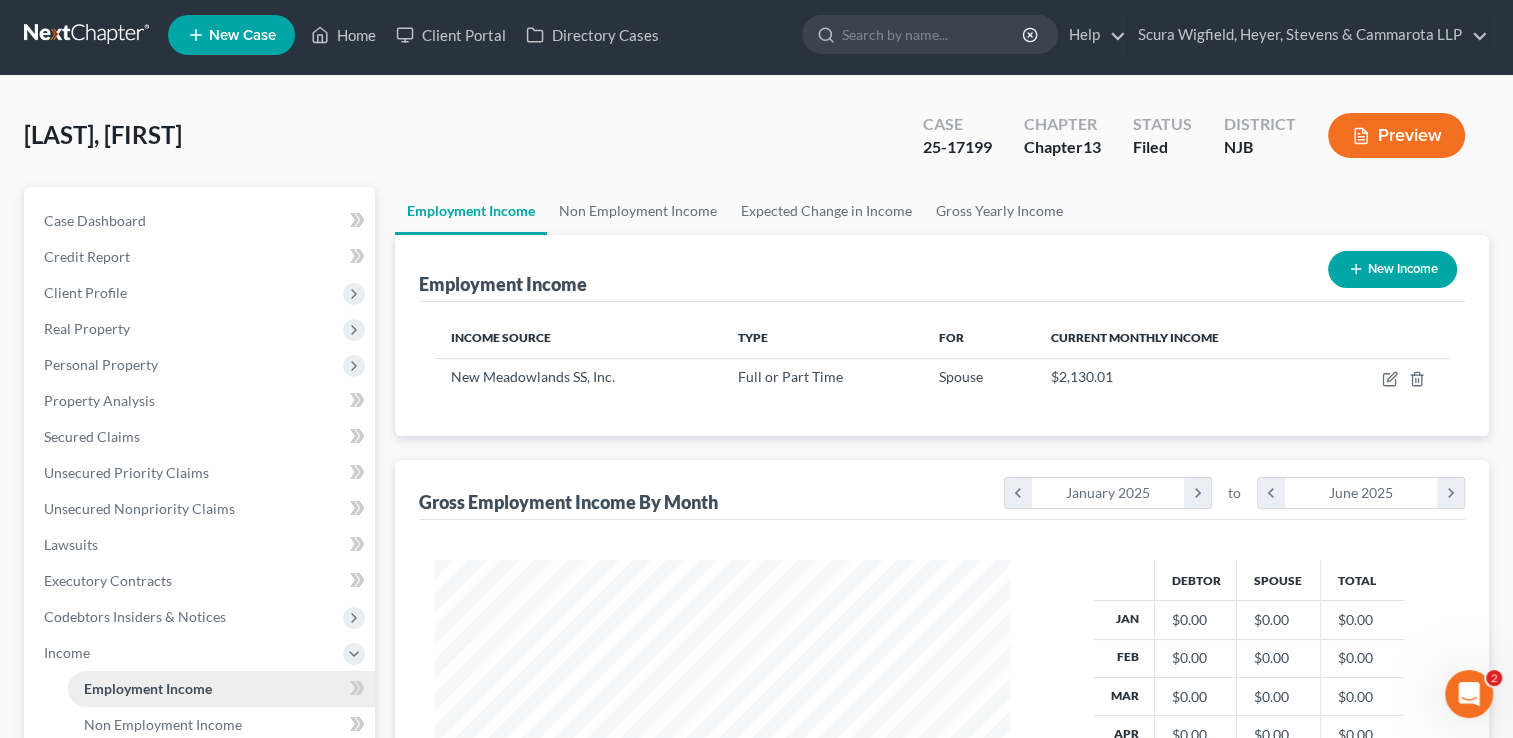 scroll, scrollTop: 0, scrollLeft: 0, axis: both 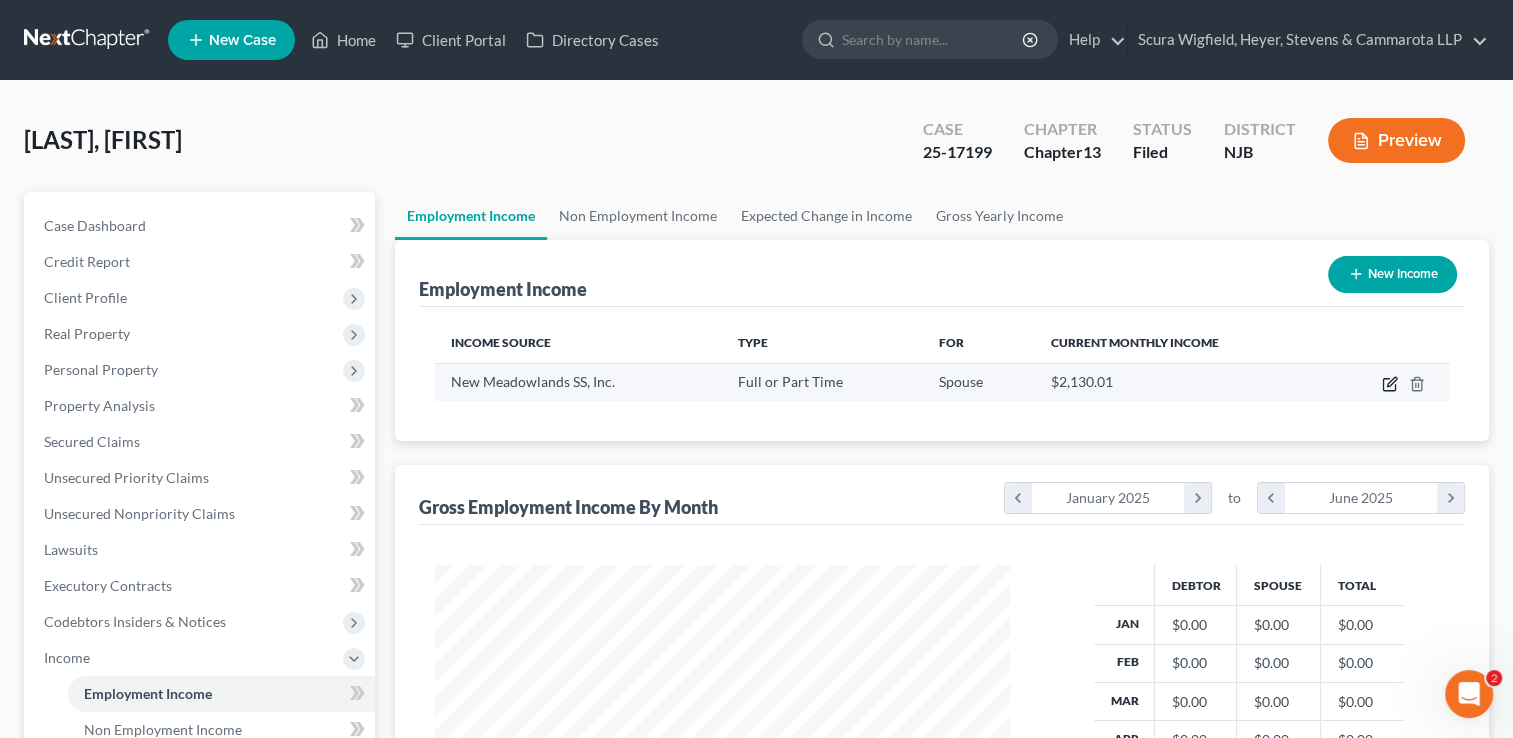 click 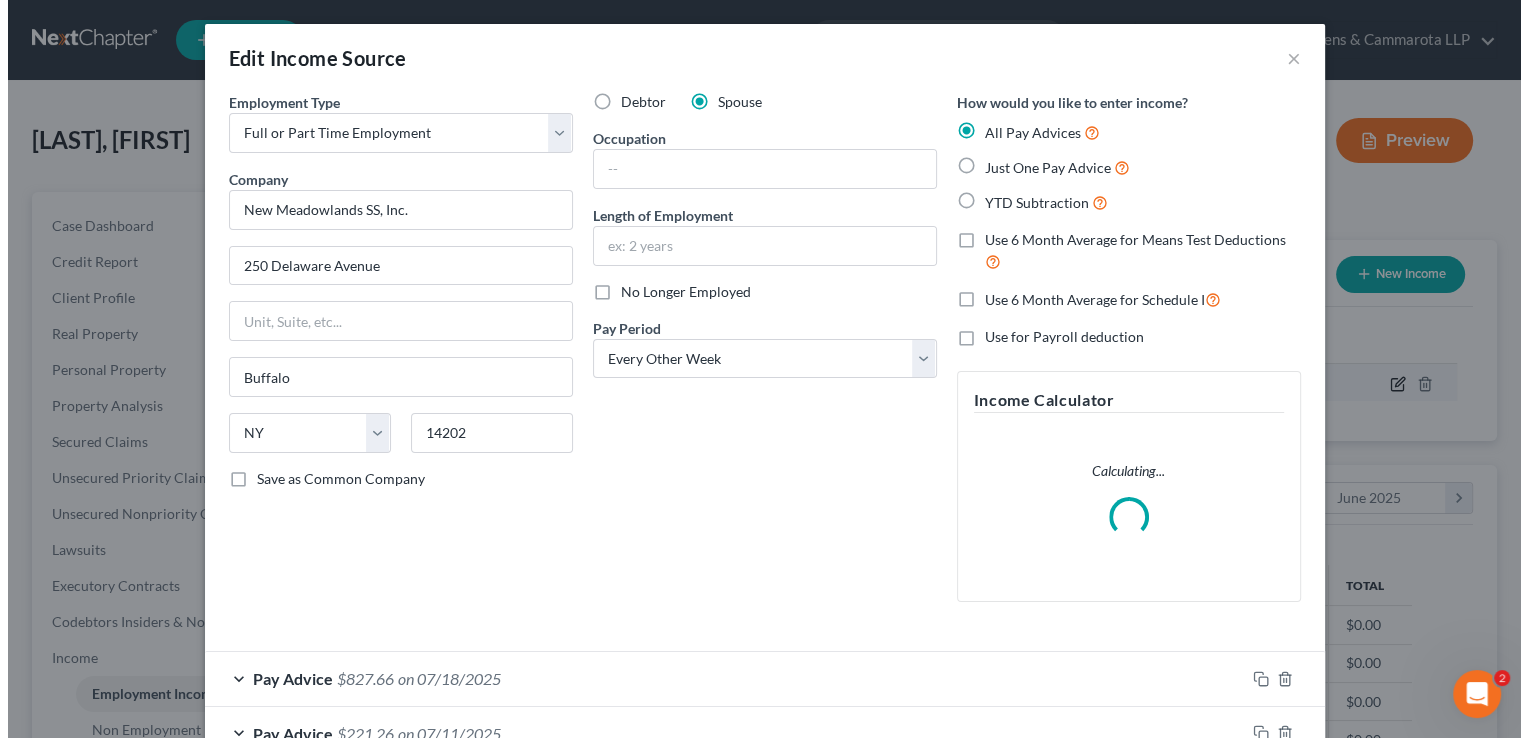 scroll, scrollTop: 999643, scrollLeft: 999378, axis: both 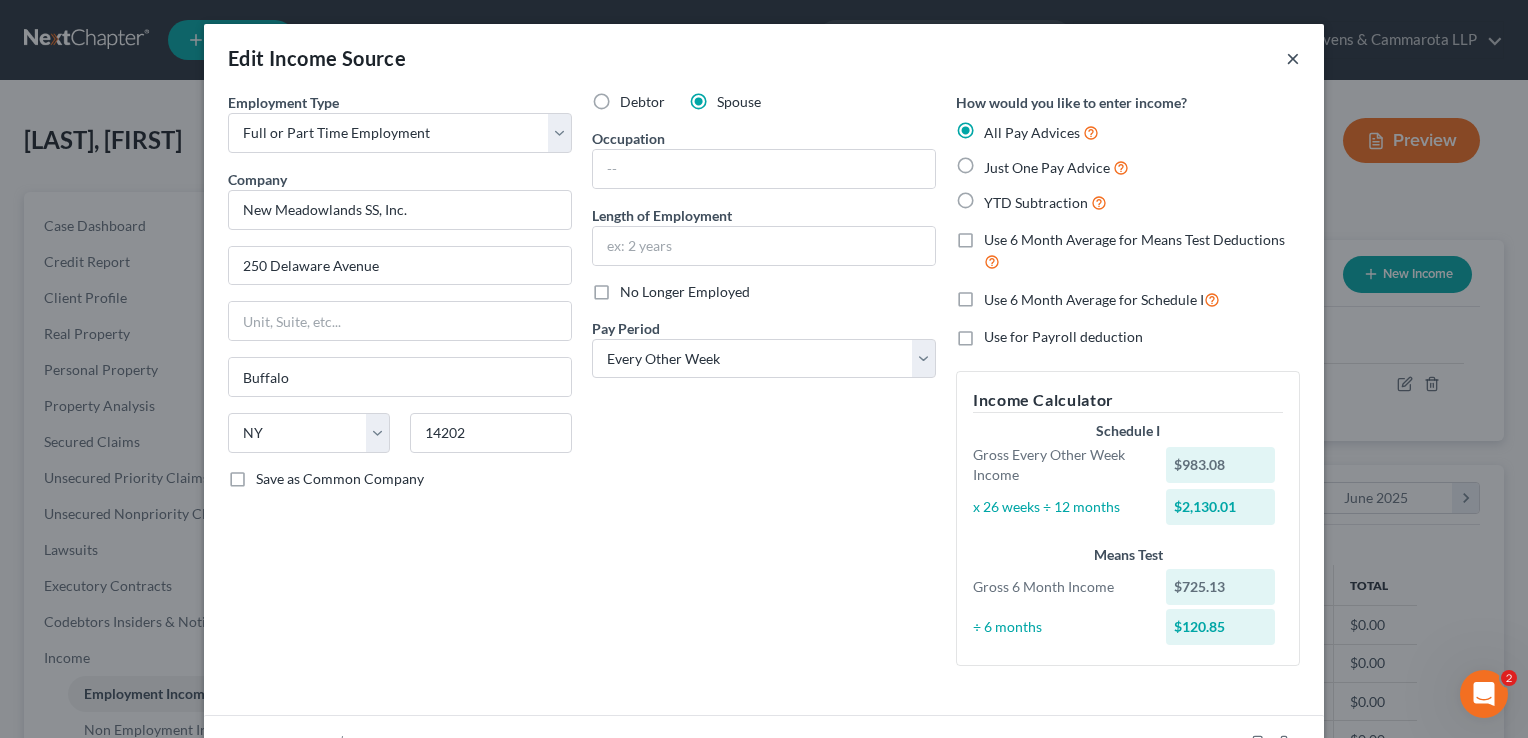 click on "×" at bounding box center [1293, 58] 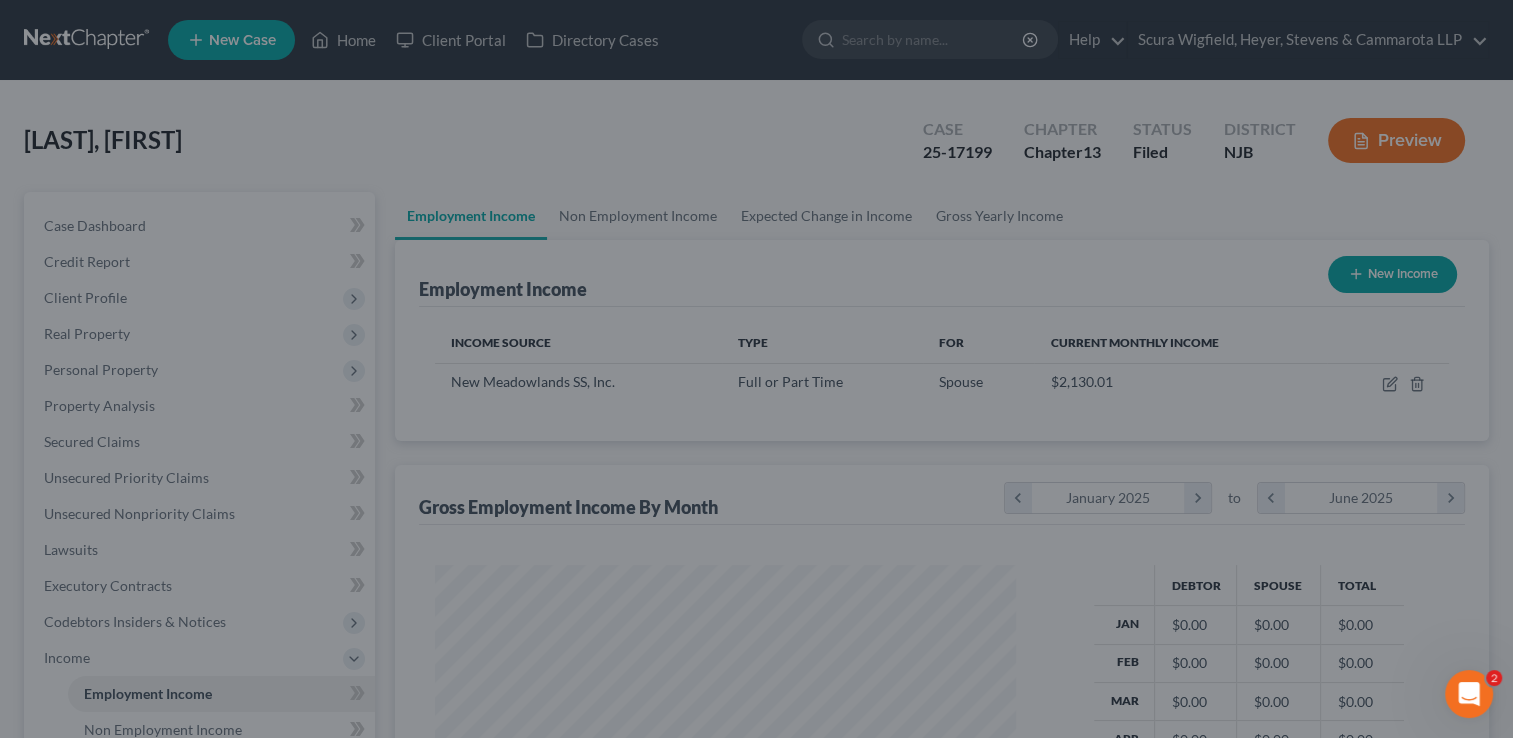 scroll, scrollTop: 356, scrollLeft: 615, axis: both 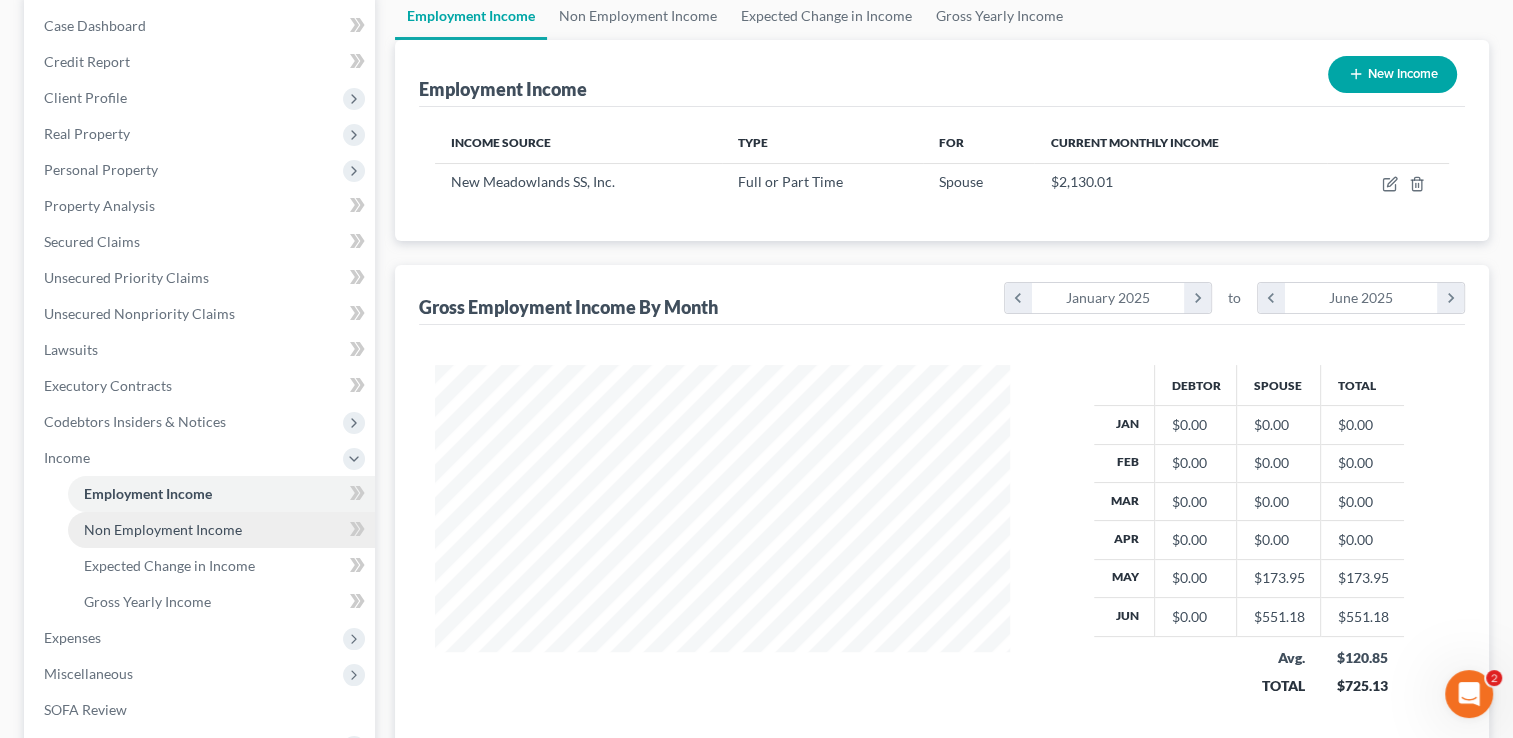click on "Non Employment Income" at bounding box center (163, 529) 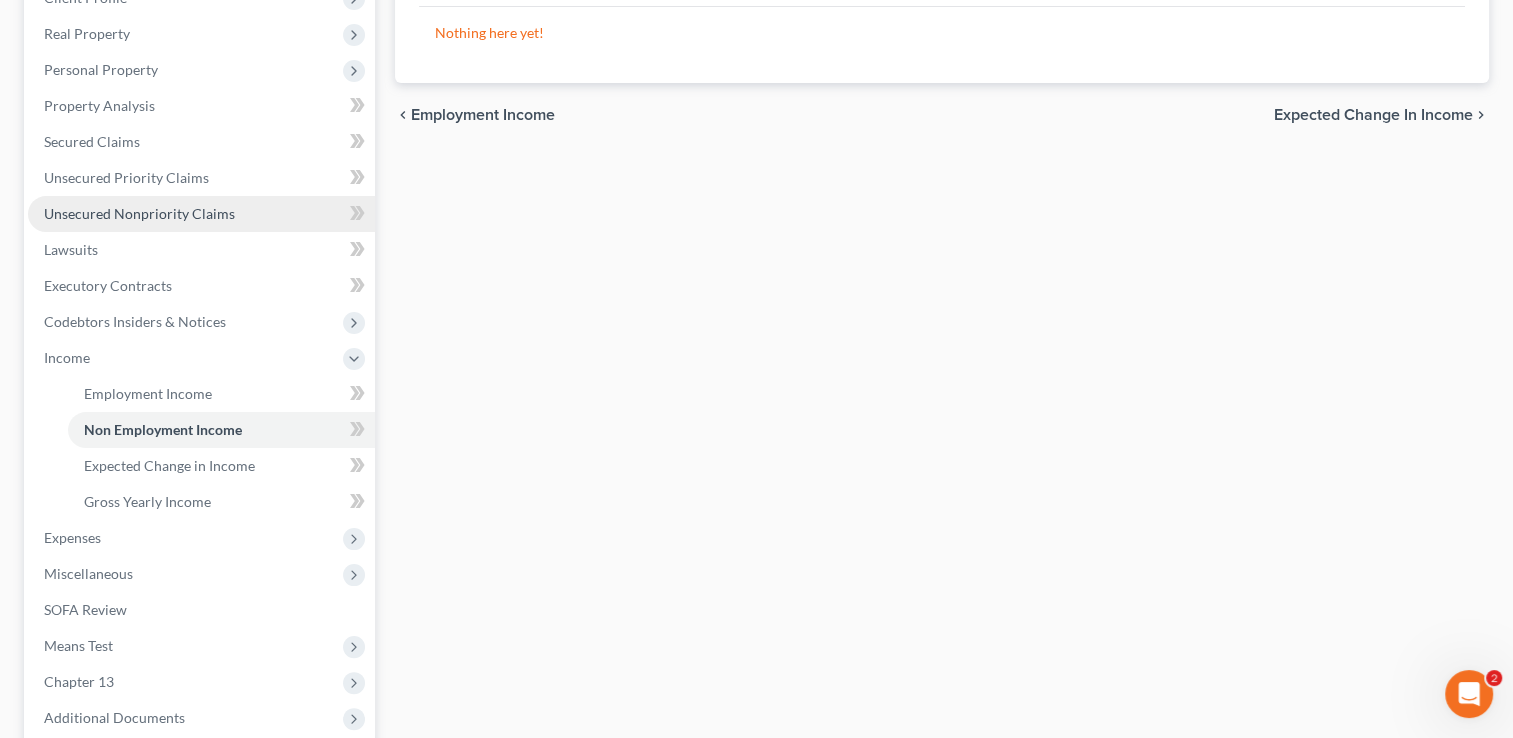 scroll, scrollTop: 451, scrollLeft: 0, axis: vertical 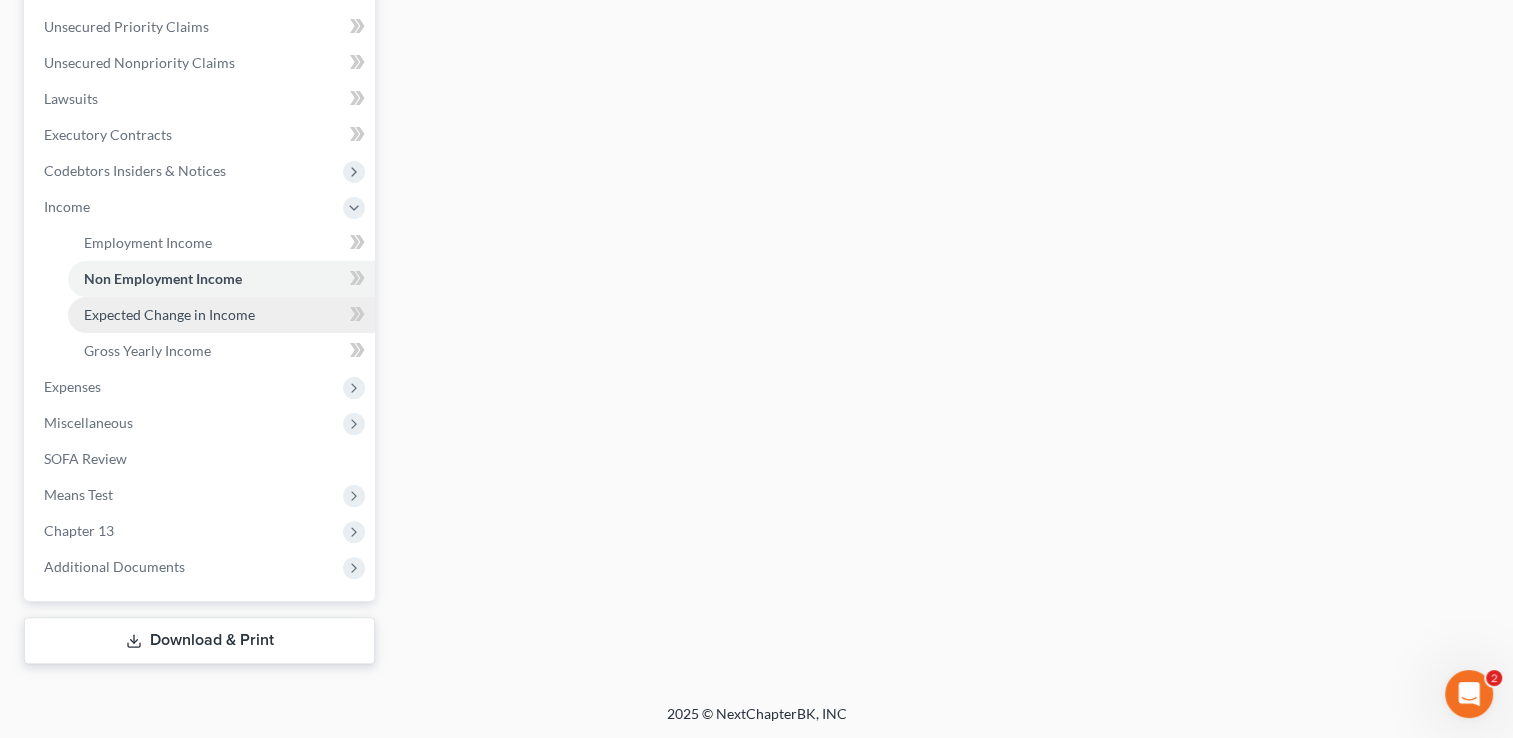 click on "Expected Change in Income" at bounding box center (169, 314) 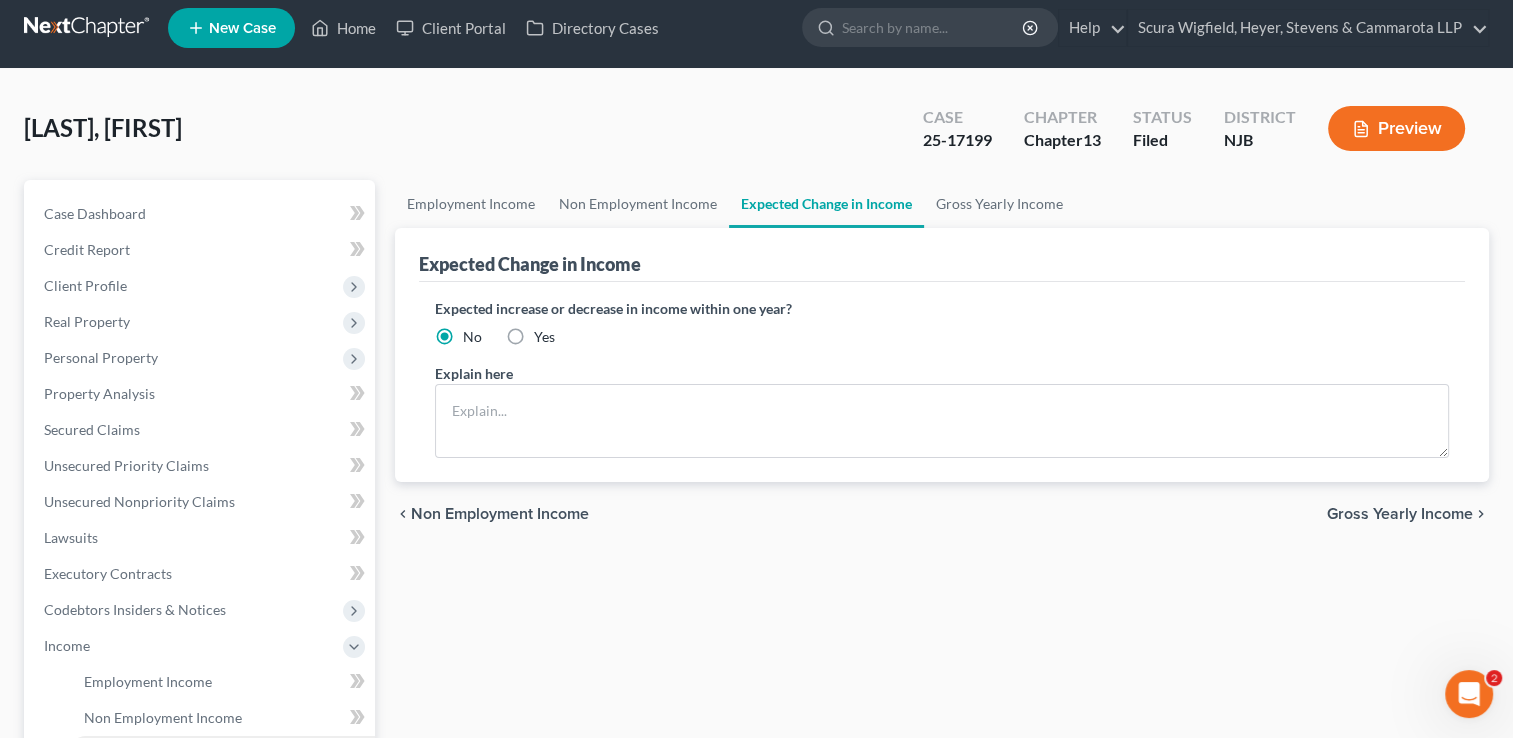 scroll, scrollTop: 0, scrollLeft: 0, axis: both 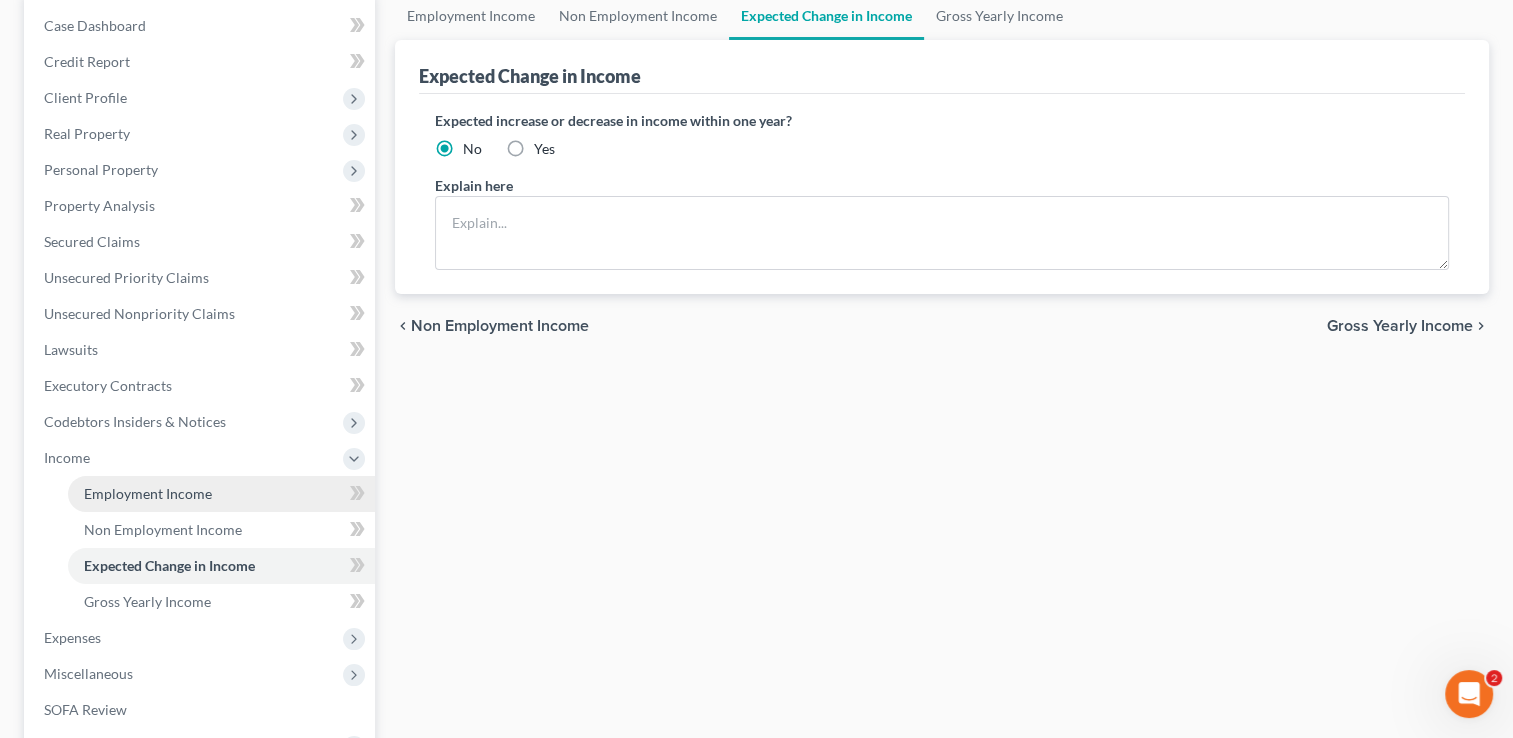 click on "Employment Income" at bounding box center [221, 494] 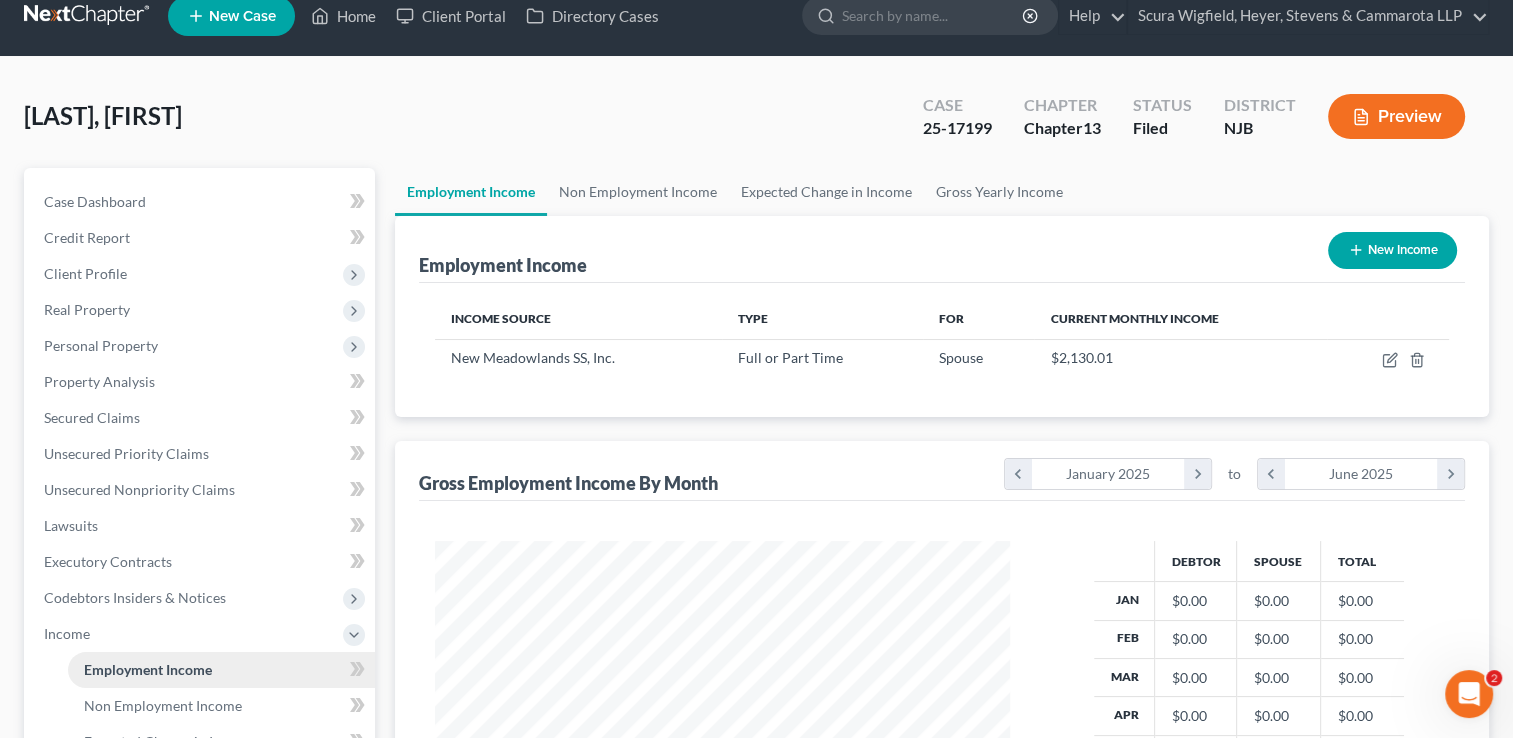 scroll, scrollTop: 0, scrollLeft: 0, axis: both 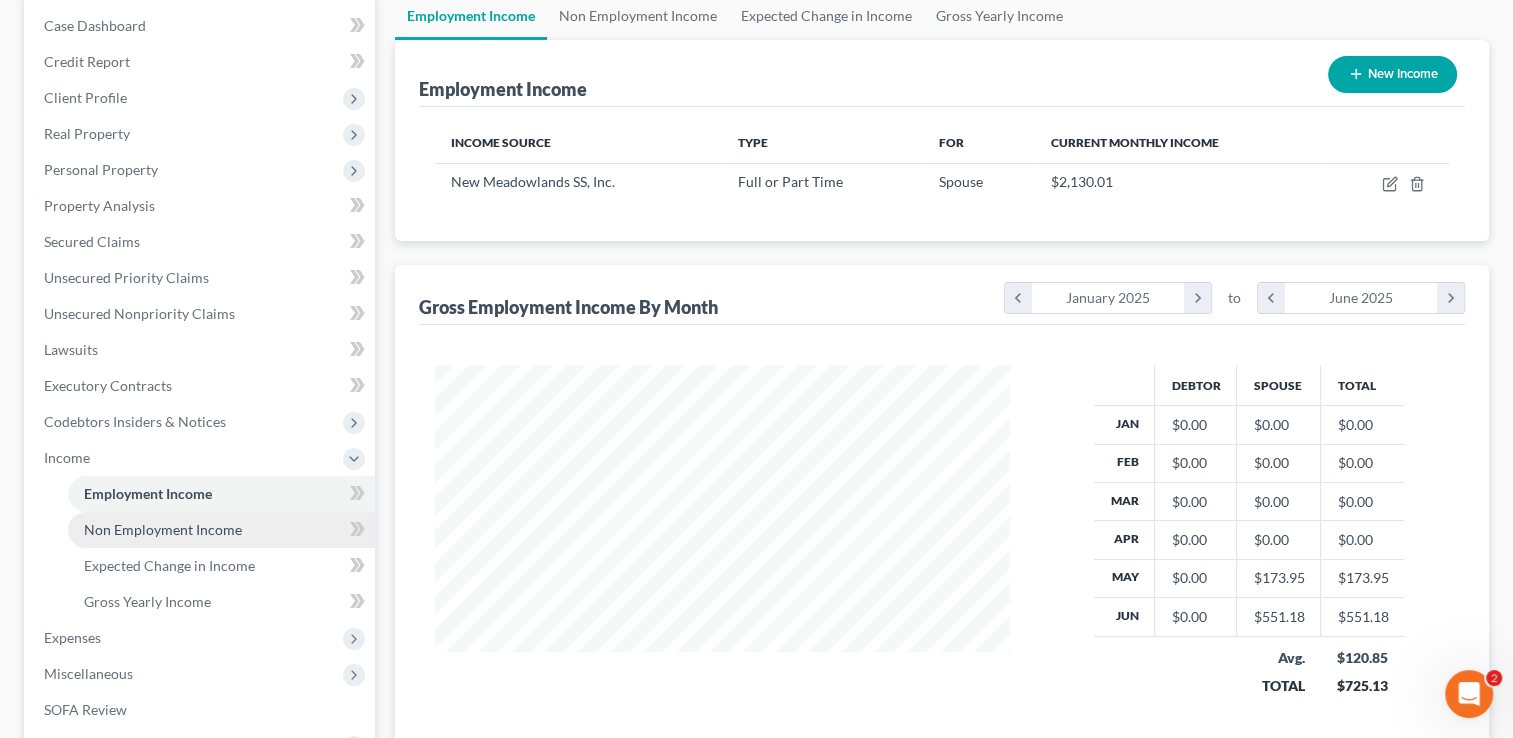 click on "Non Employment Income" at bounding box center [221, 530] 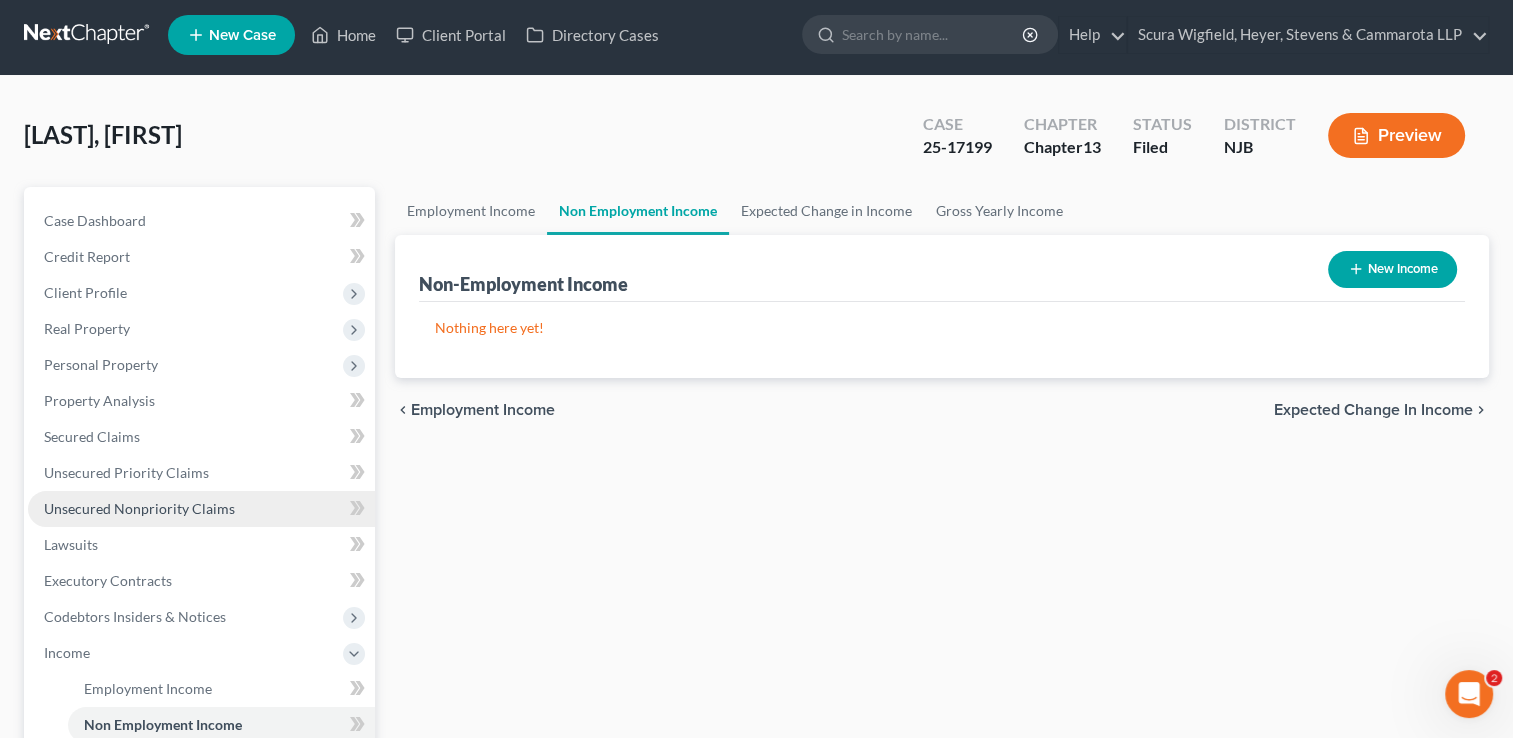 scroll, scrollTop: 0, scrollLeft: 0, axis: both 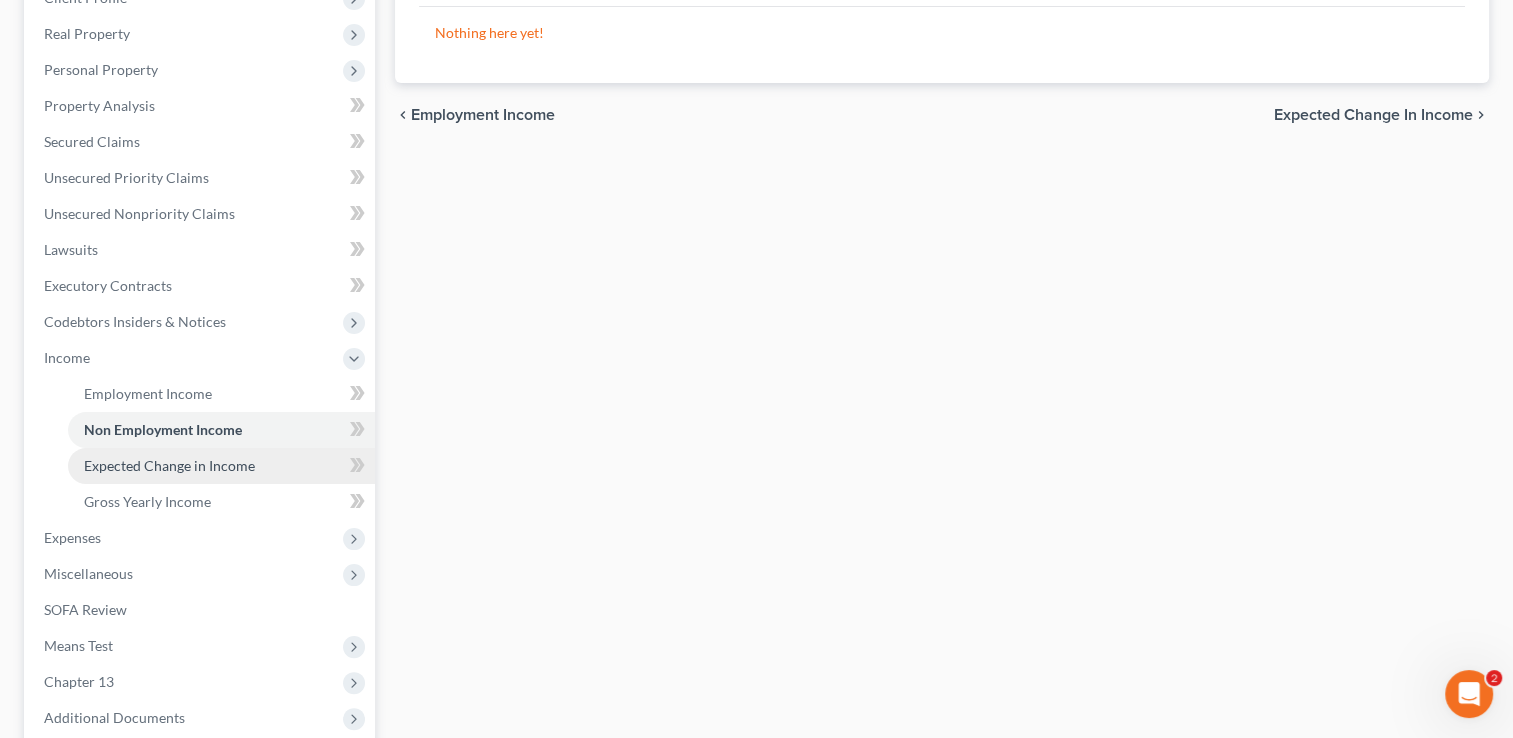 click on "Expected Change in Income" at bounding box center [169, 465] 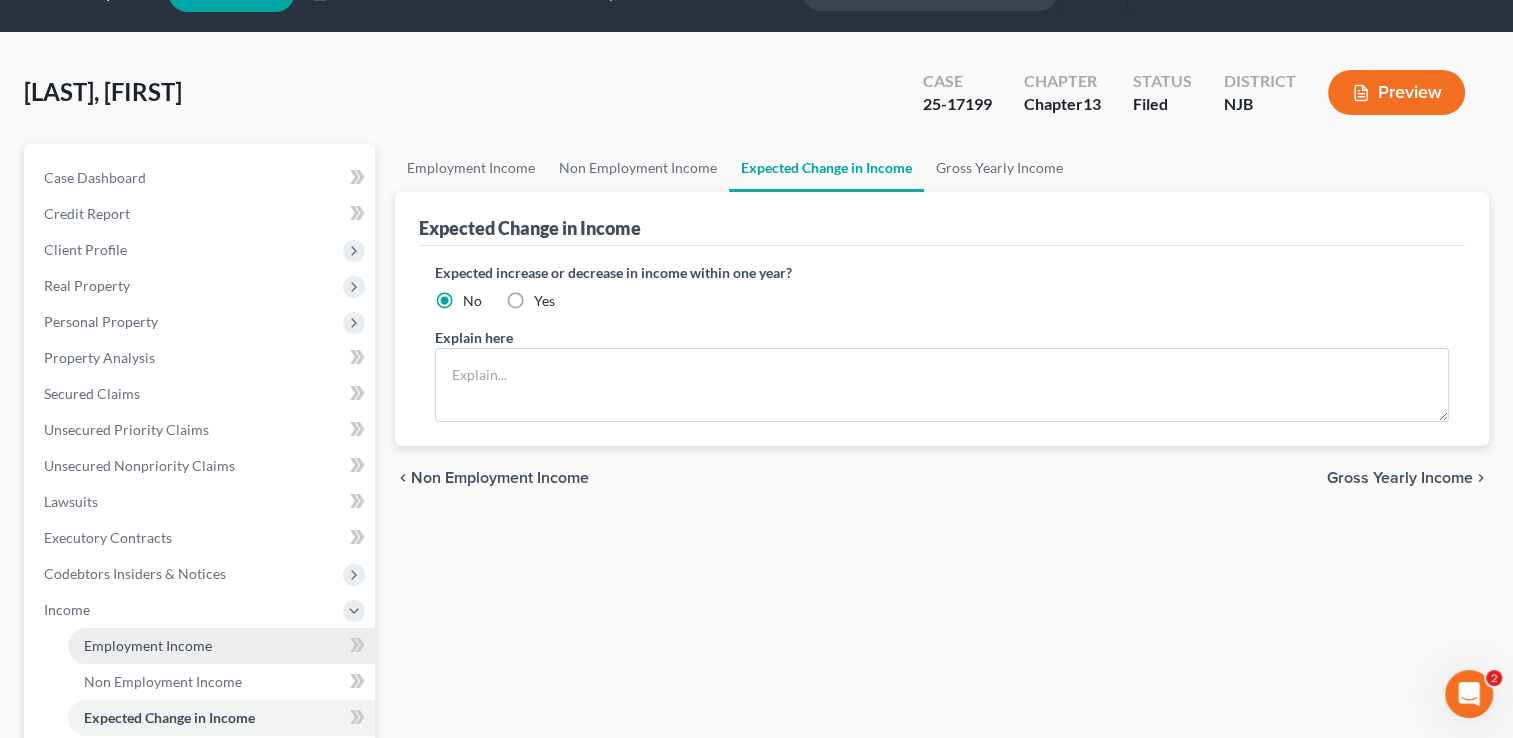 scroll, scrollTop: 0, scrollLeft: 0, axis: both 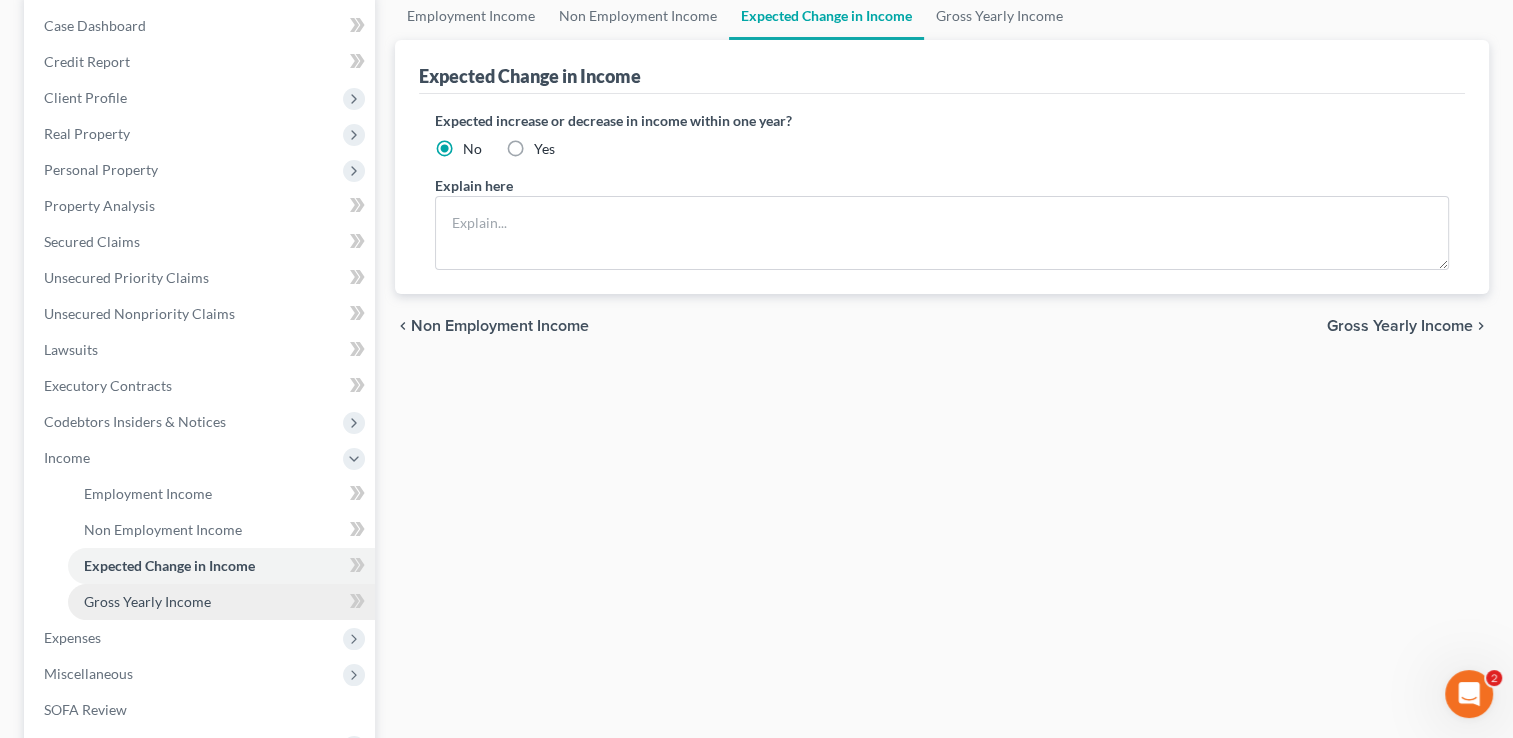 click on "Gross Yearly Income" at bounding box center [221, 602] 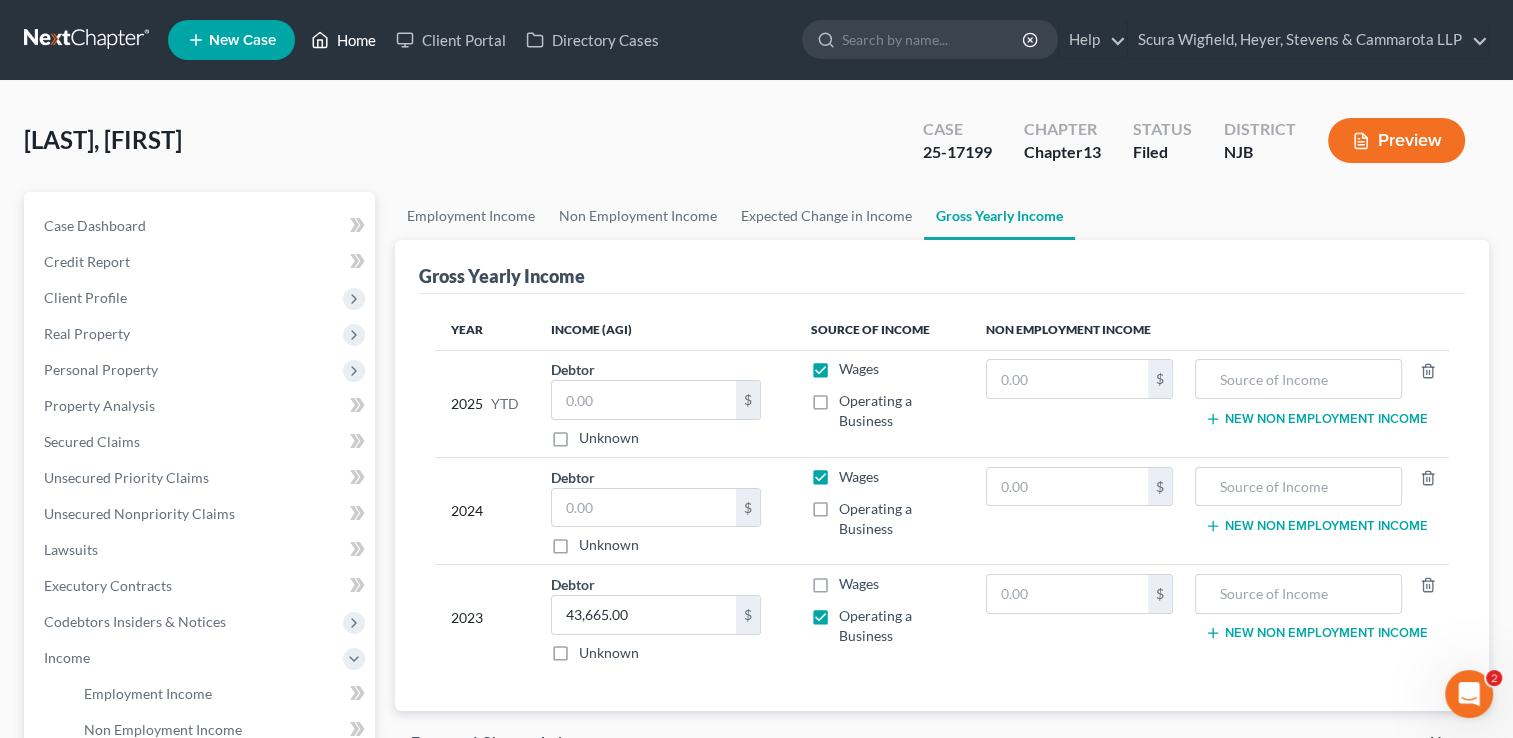 click on "Home" at bounding box center (343, 40) 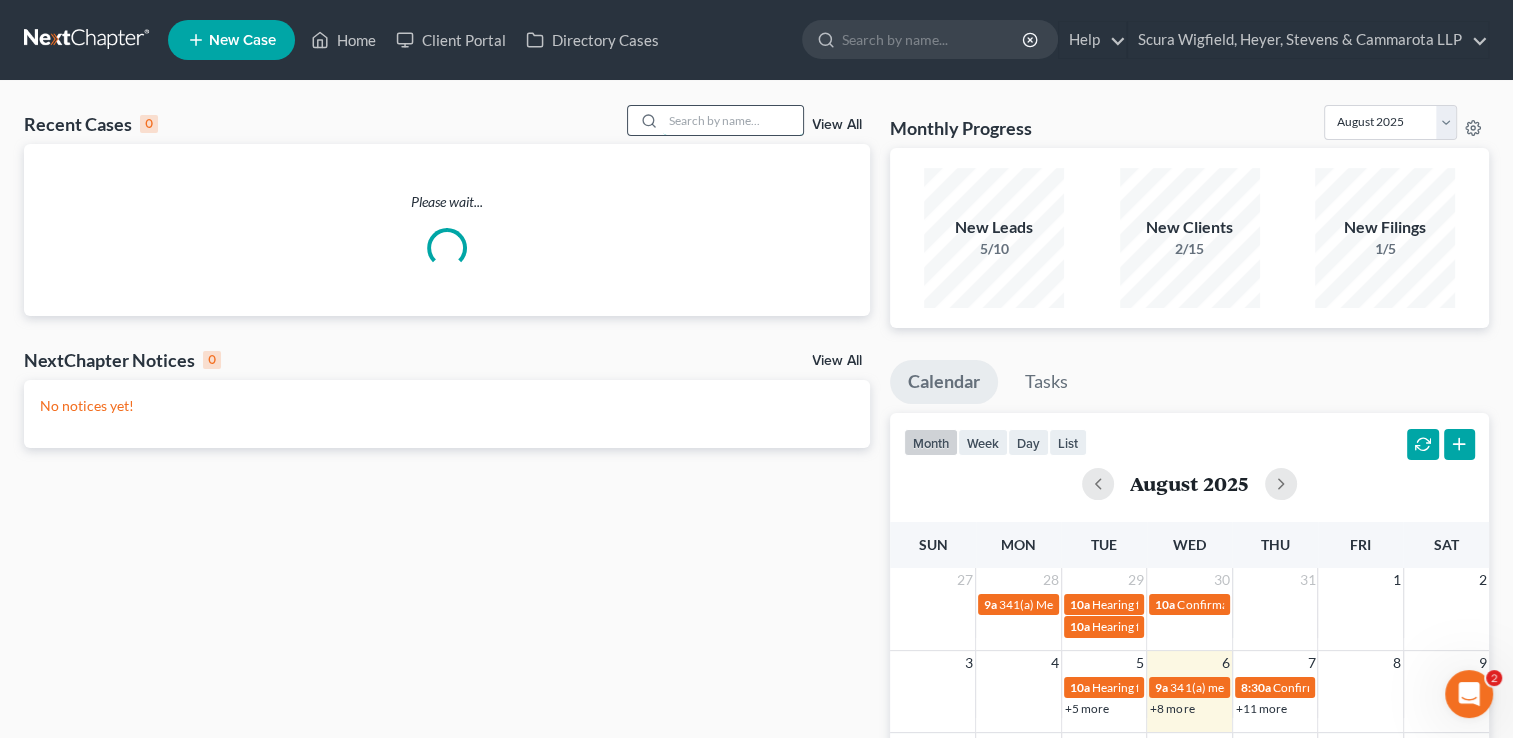click at bounding box center (733, 120) 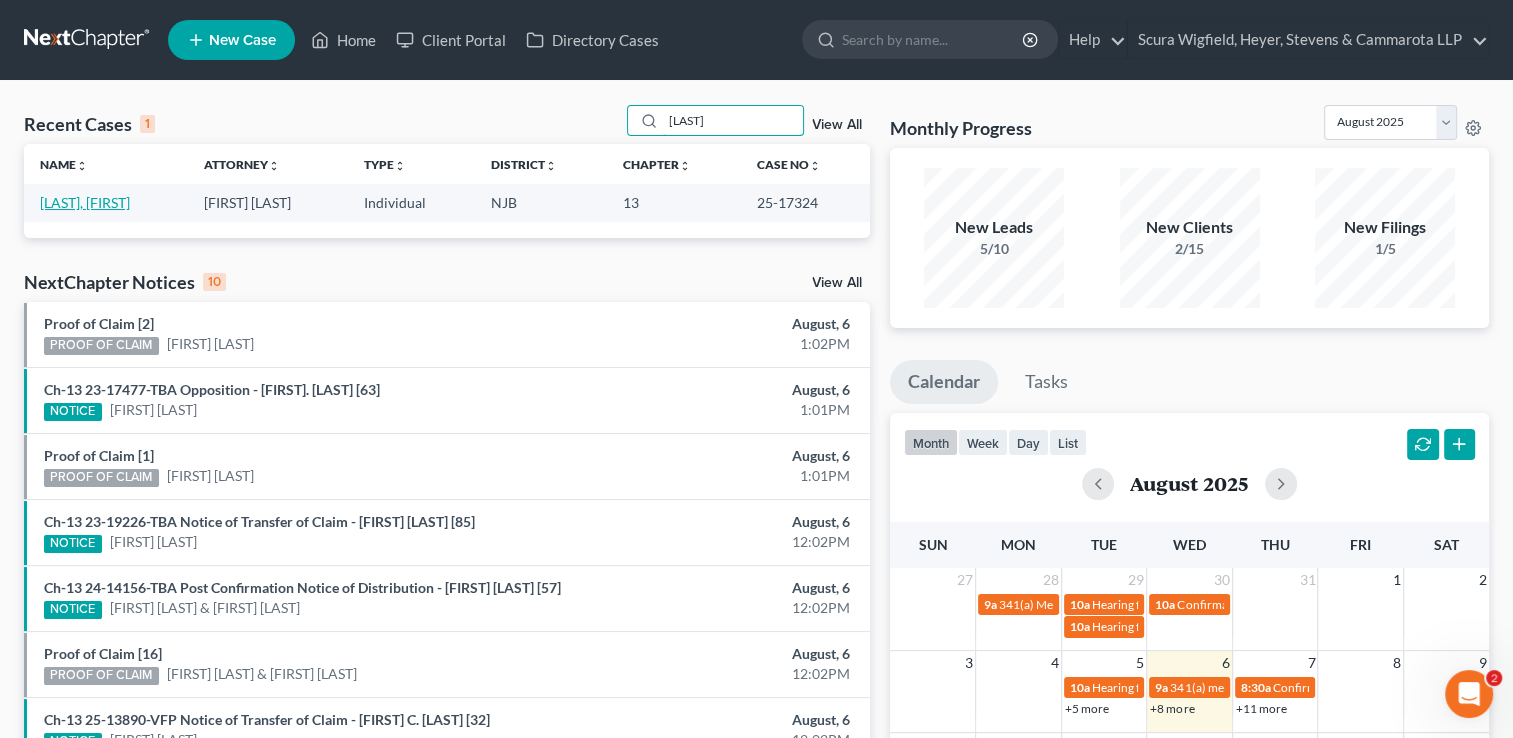 type on "[LAST]" 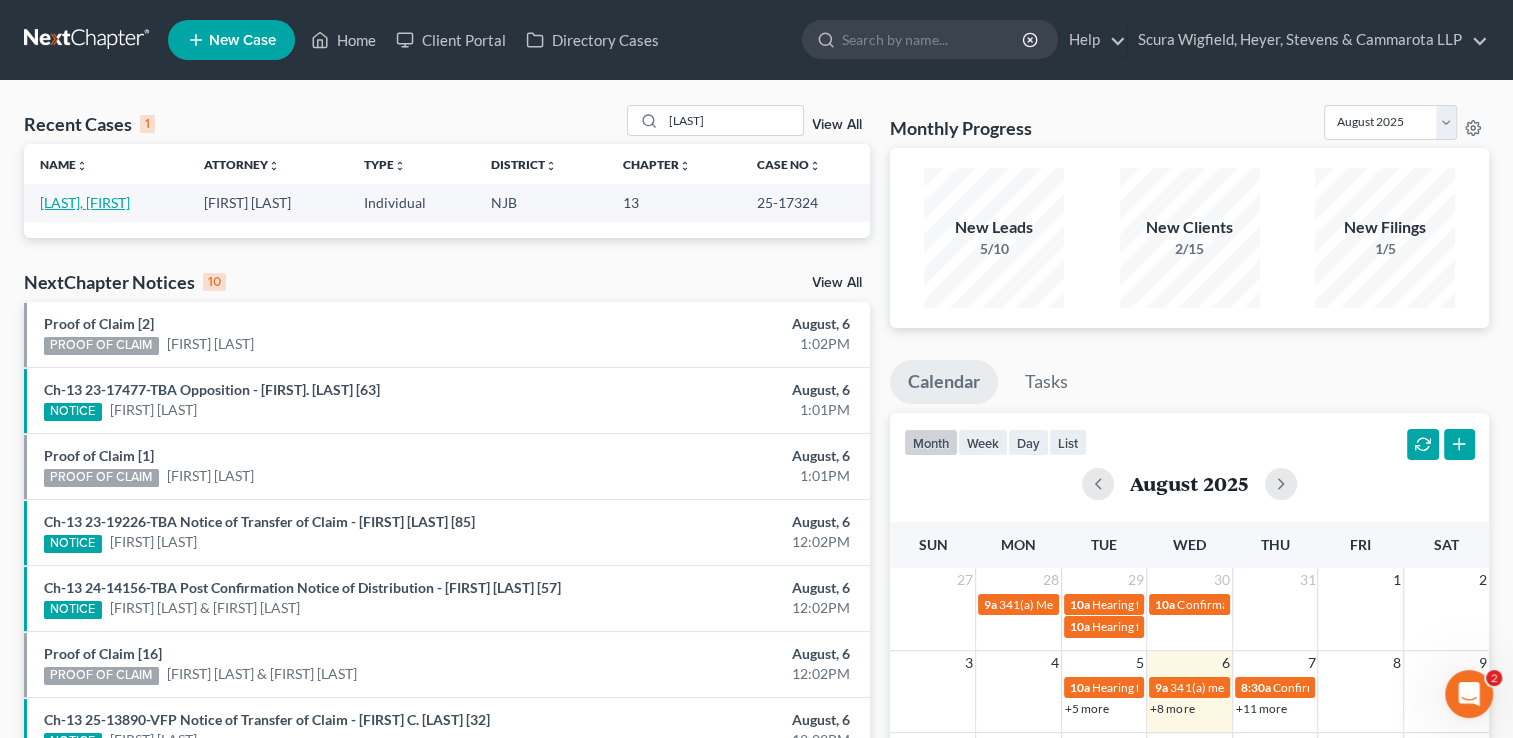 click on "[LAST], [FIRST]" at bounding box center (85, 202) 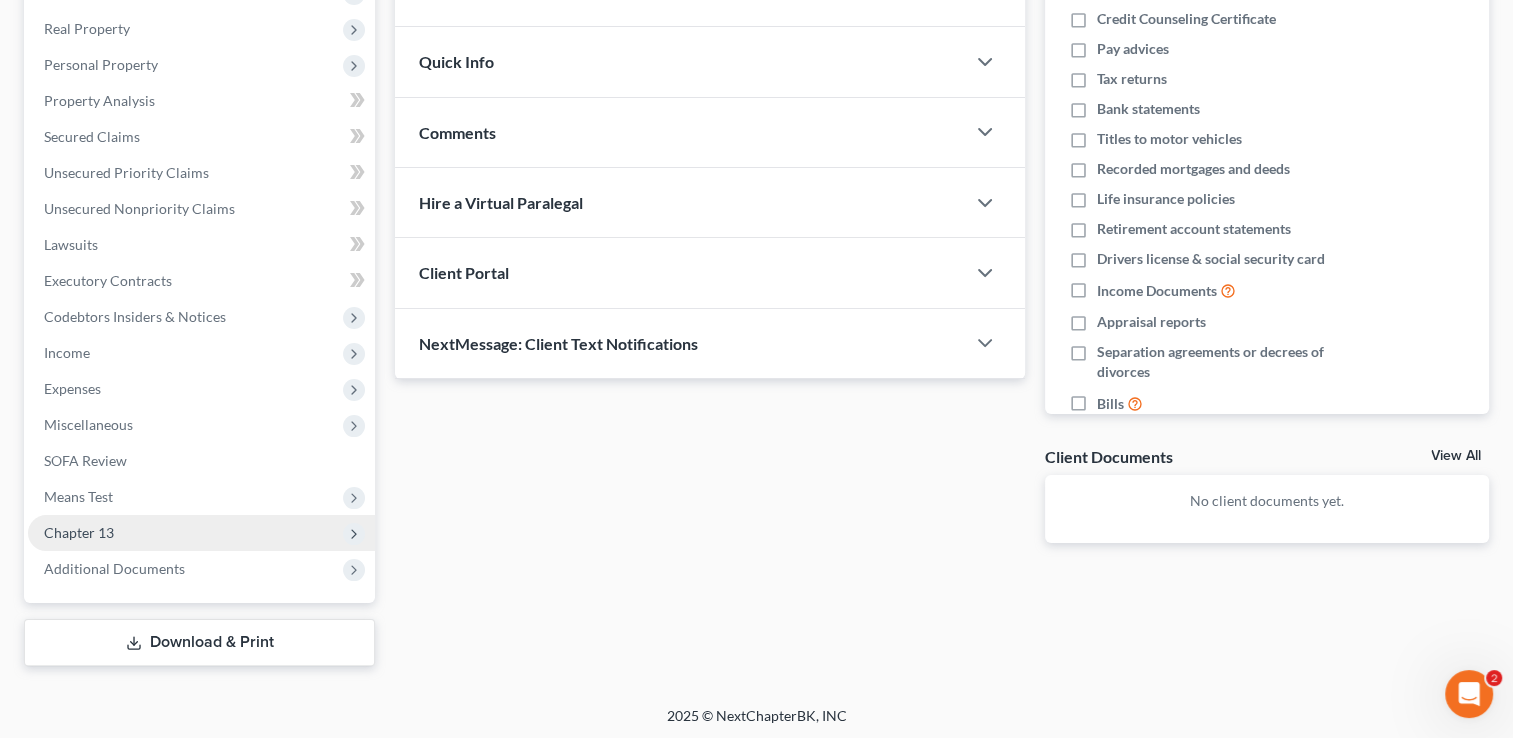 scroll, scrollTop: 307, scrollLeft: 0, axis: vertical 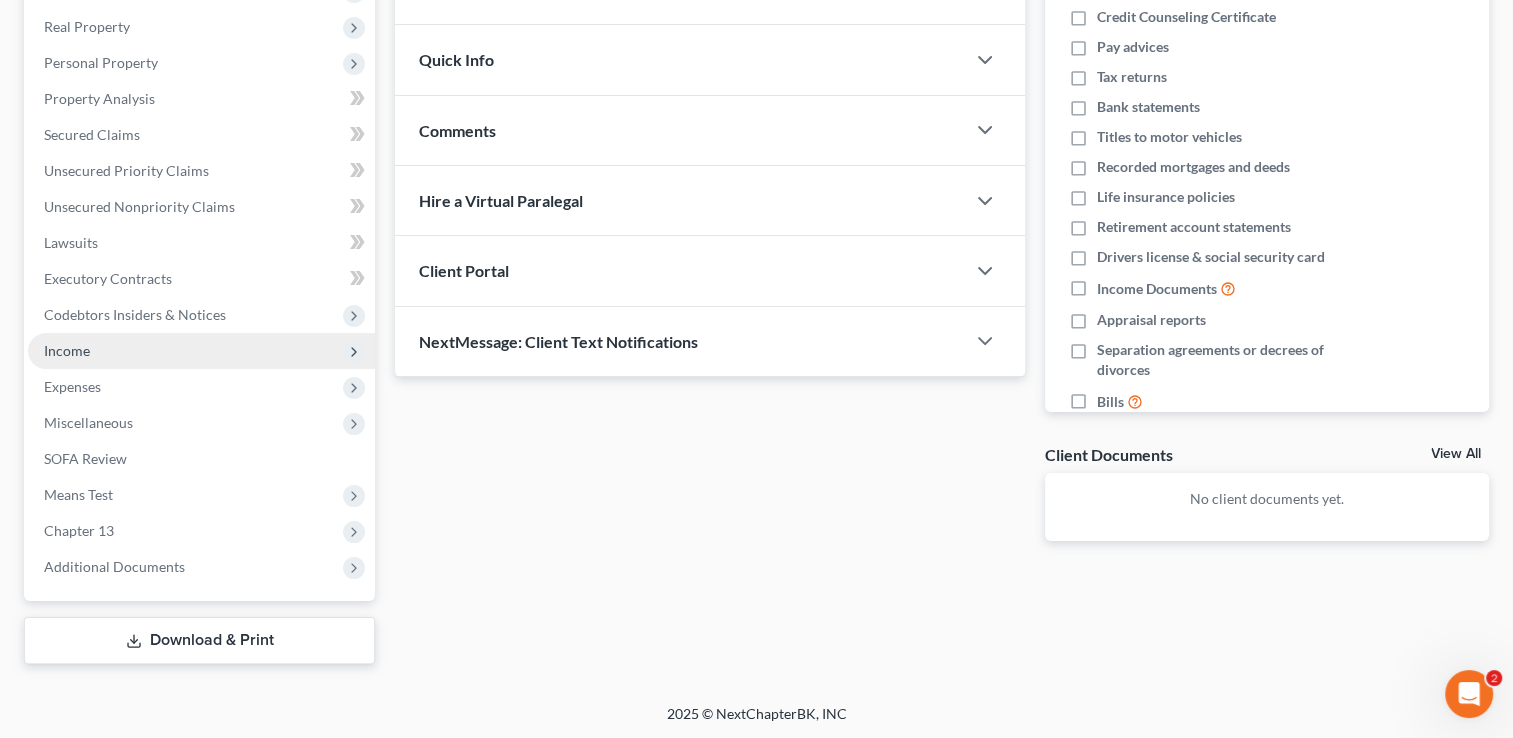 click on "Income" at bounding box center (201, 351) 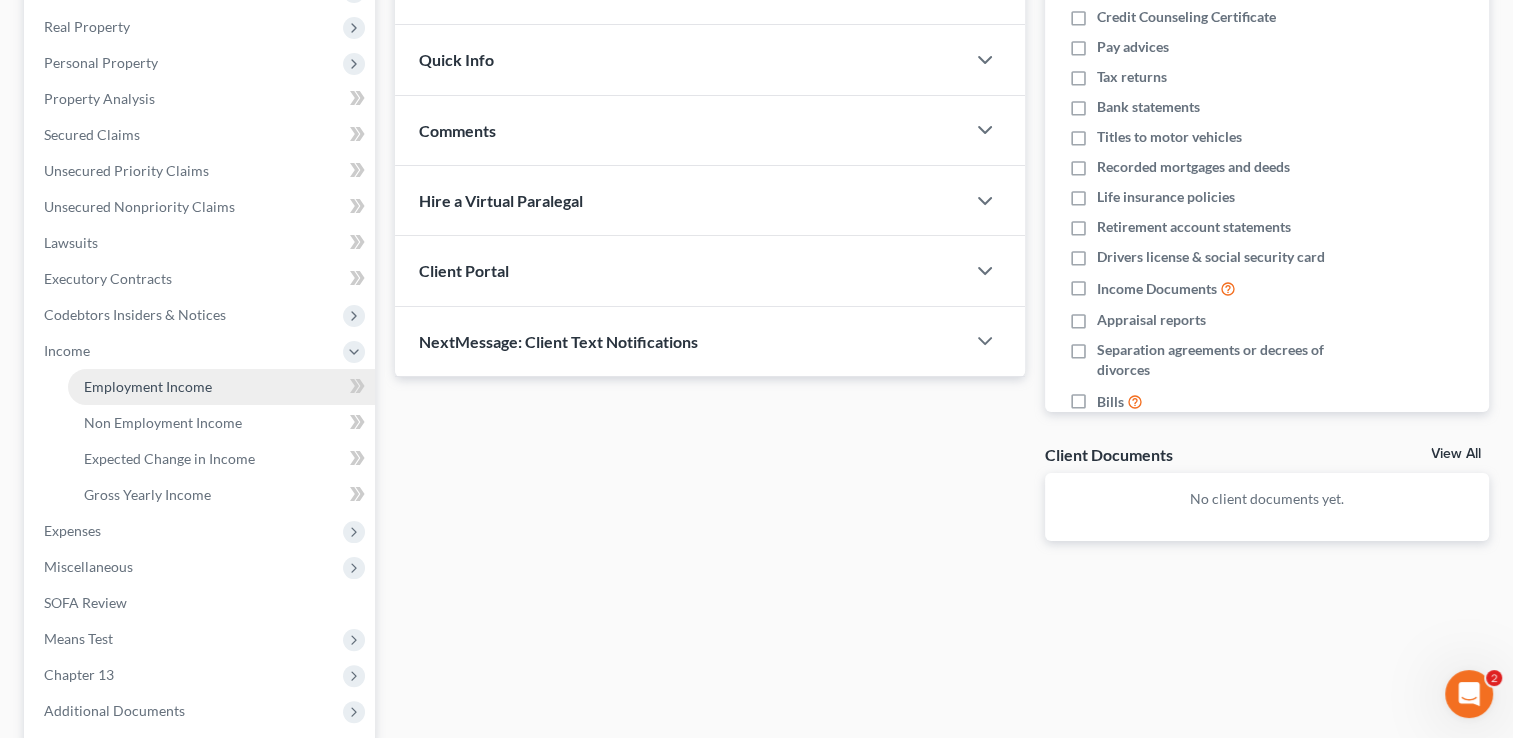 click on "Employment Income" at bounding box center (148, 386) 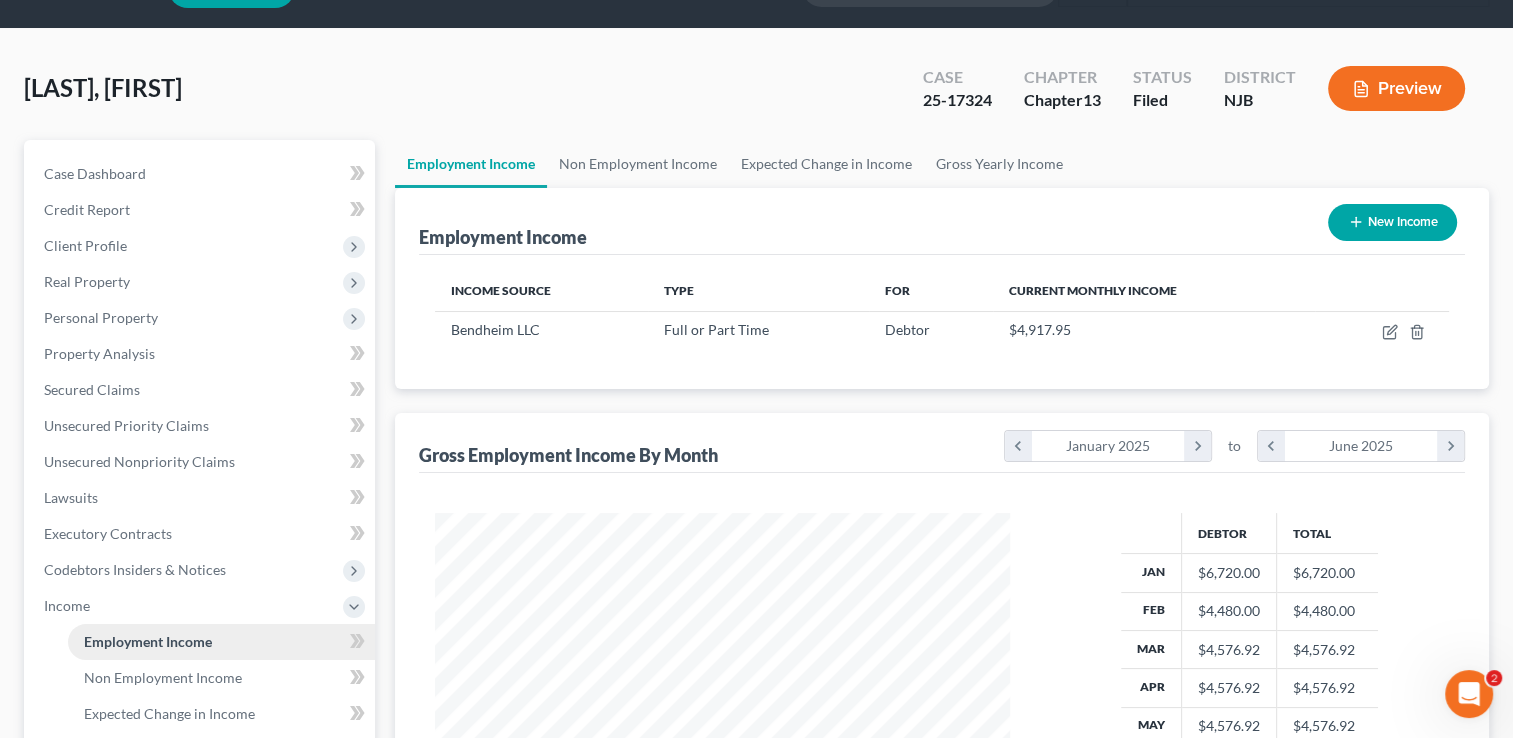 scroll, scrollTop: 0, scrollLeft: 0, axis: both 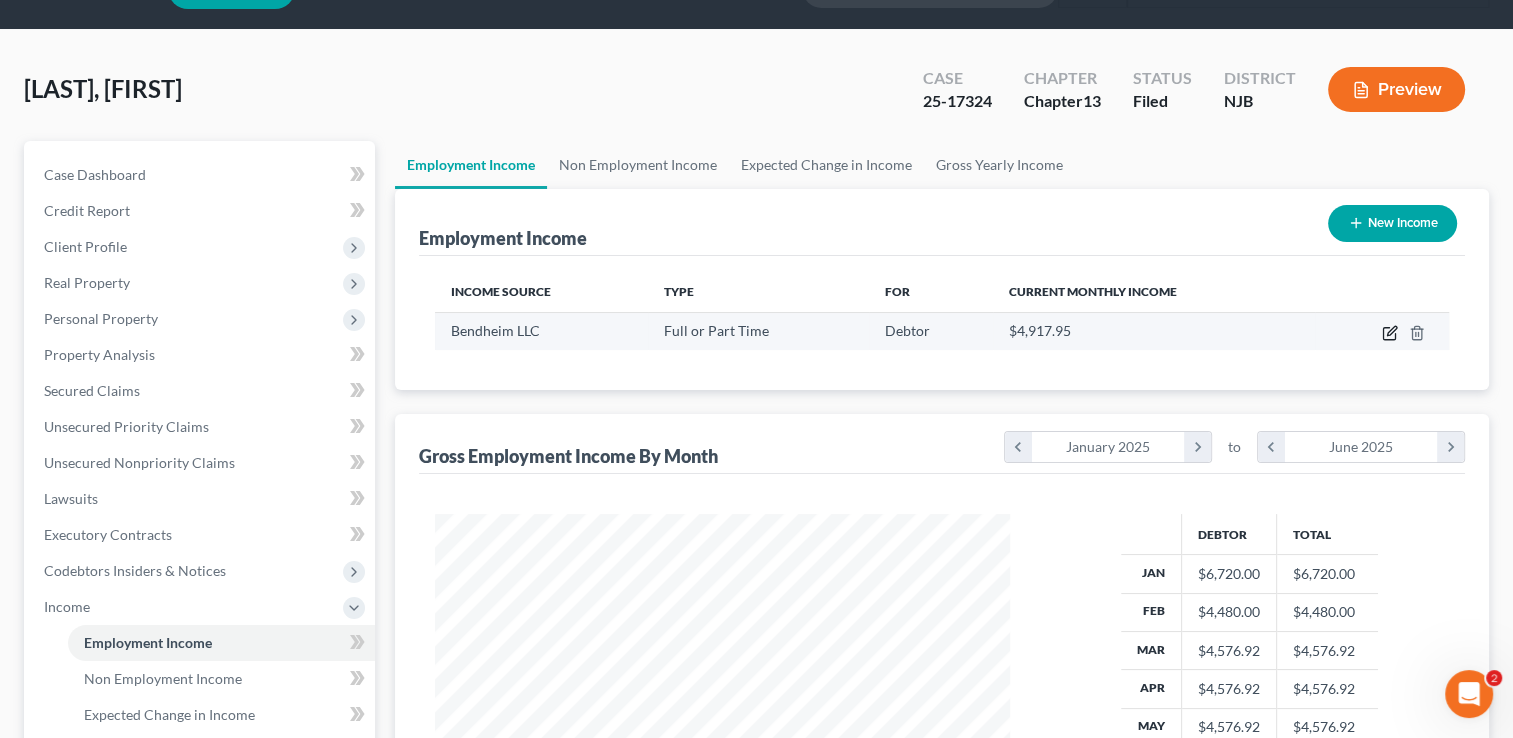 click 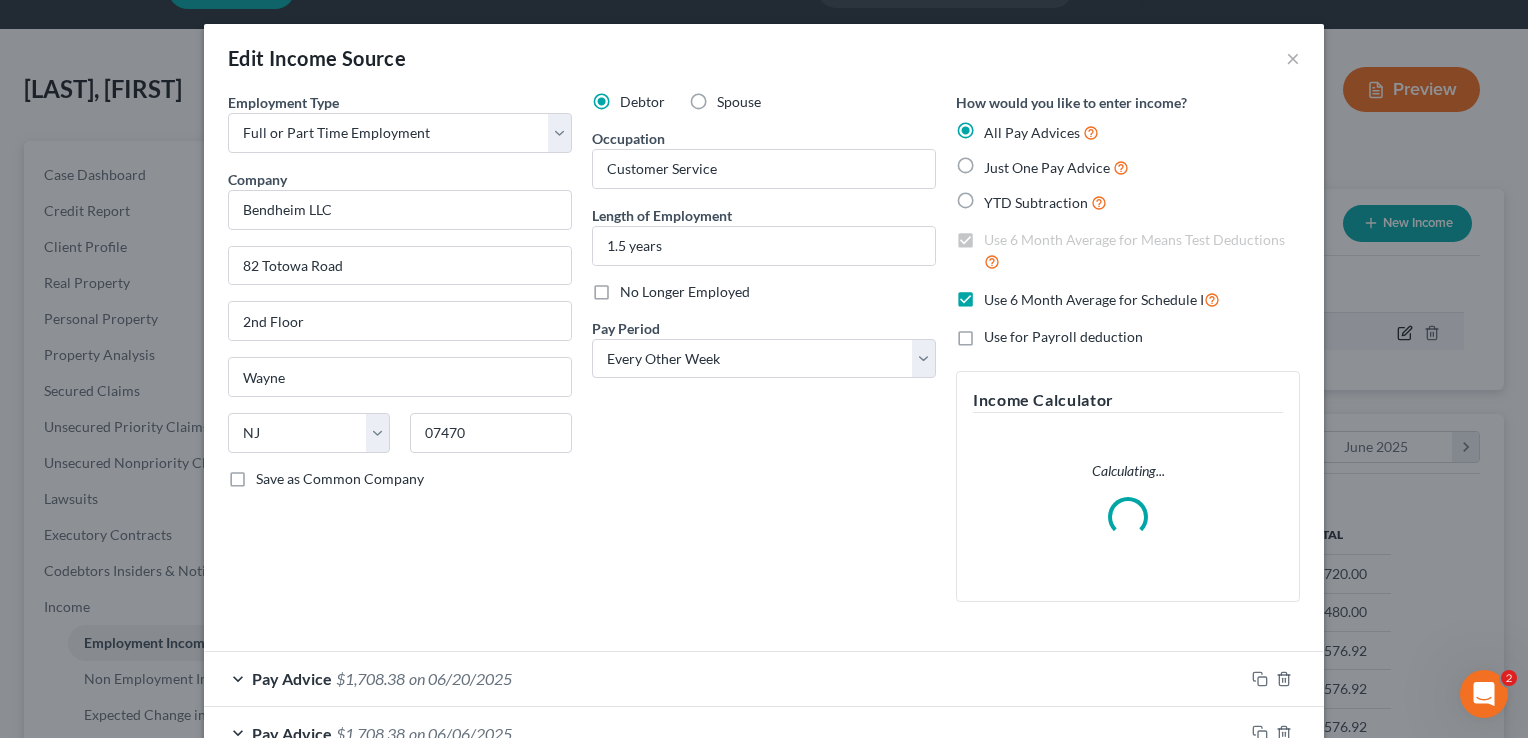 scroll, scrollTop: 999643, scrollLeft: 999378, axis: both 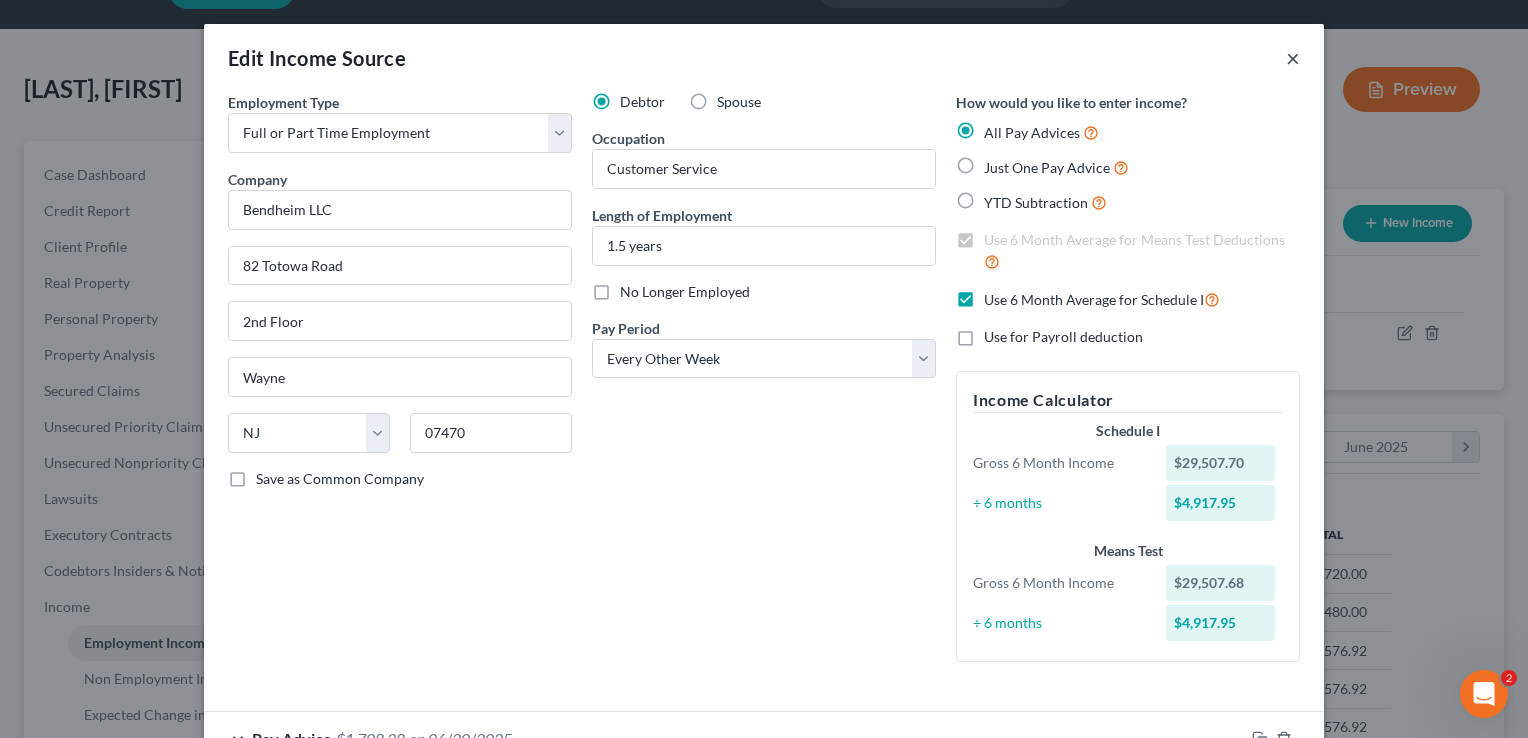 click on "×" at bounding box center (1293, 58) 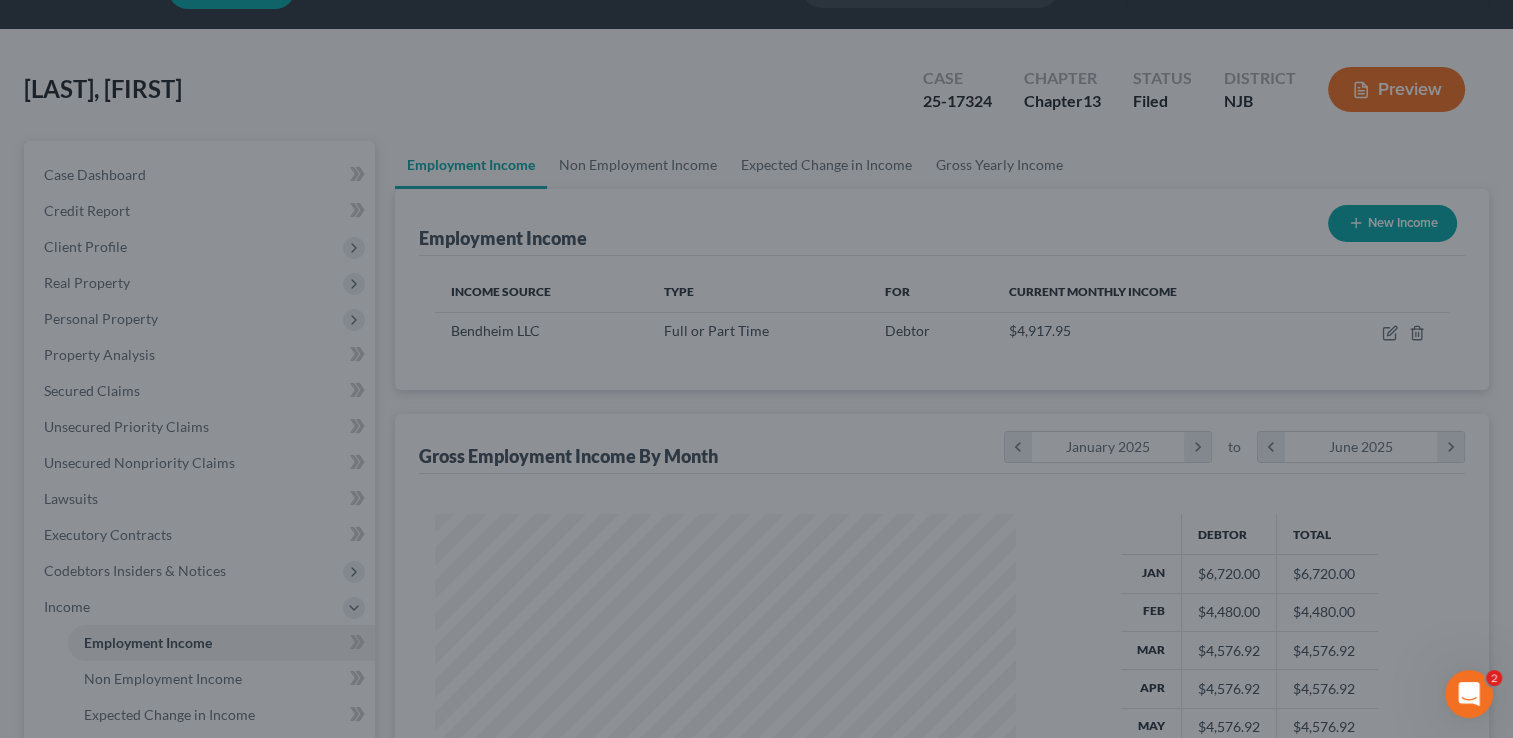 scroll, scrollTop: 356, scrollLeft: 615, axis: both 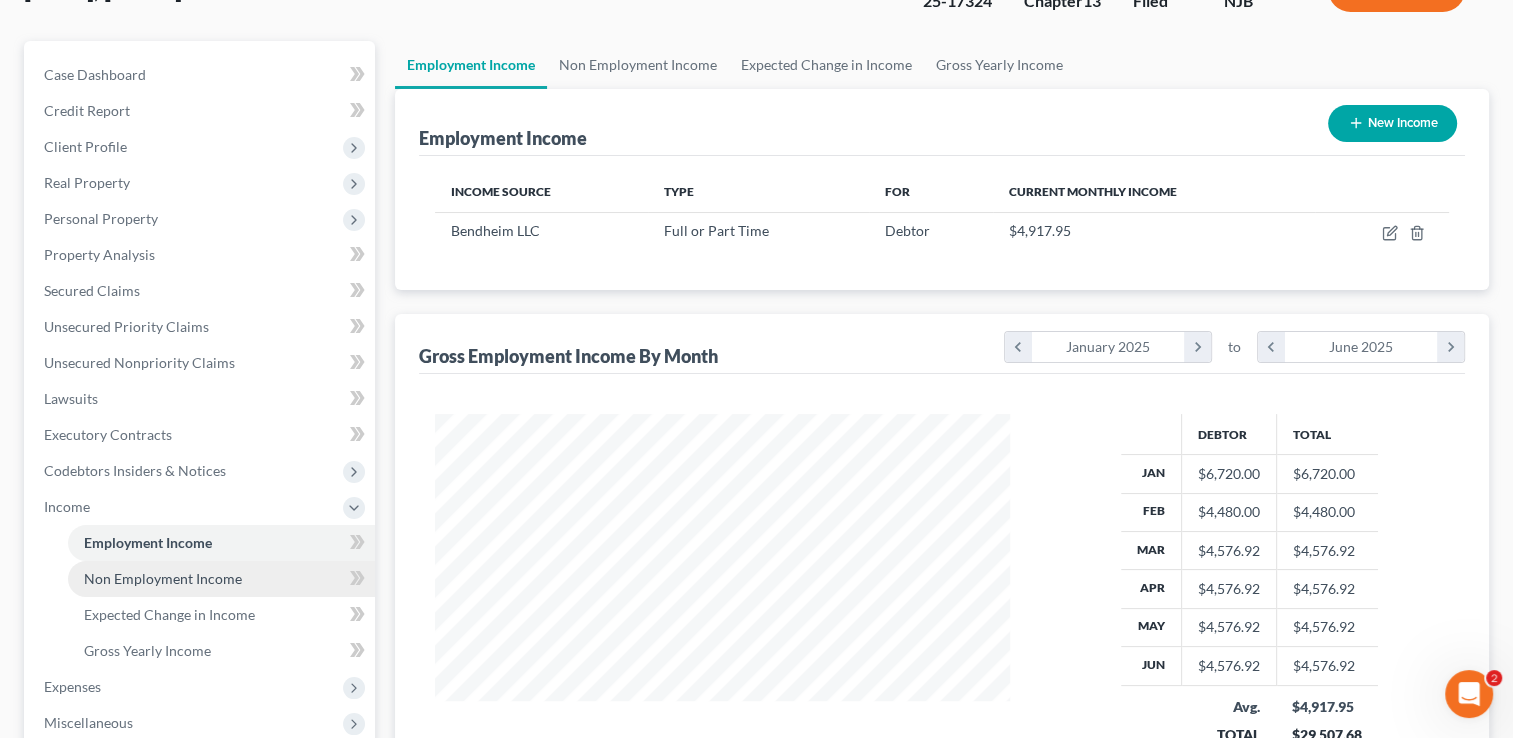 click on "Non Employment Income" at bounding box center (163, 578) 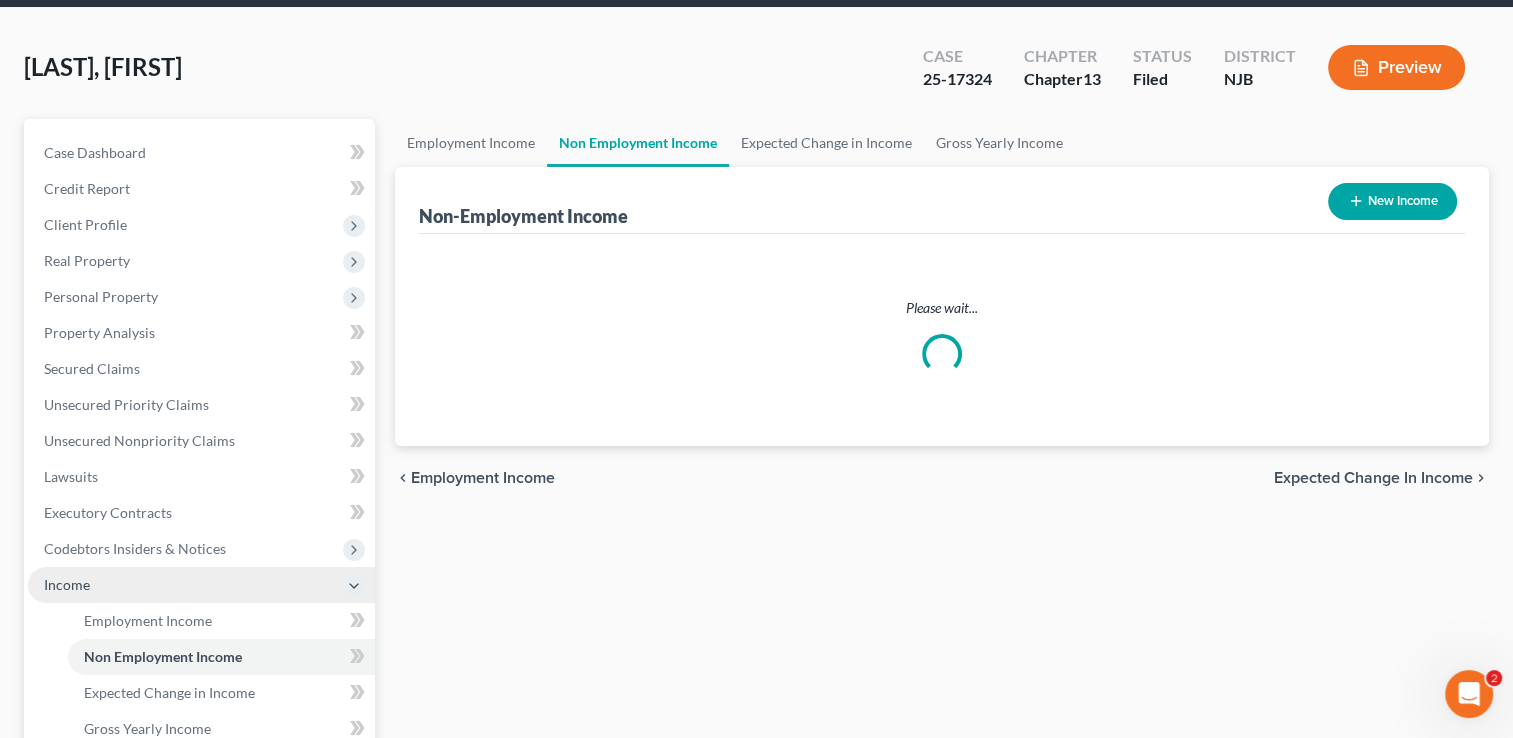 scroll, scrollTop: 0, scrollLeft: 0, axis: both 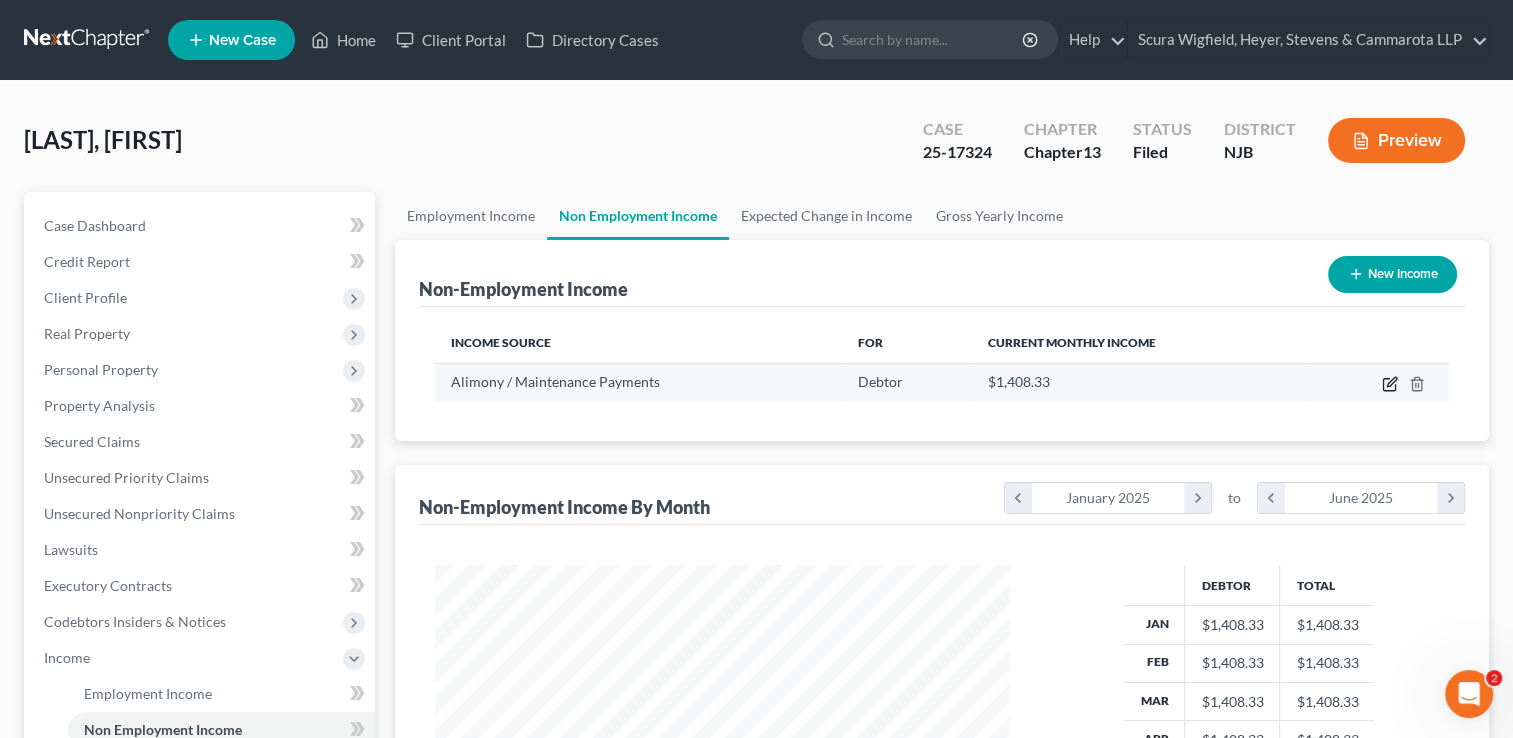 click 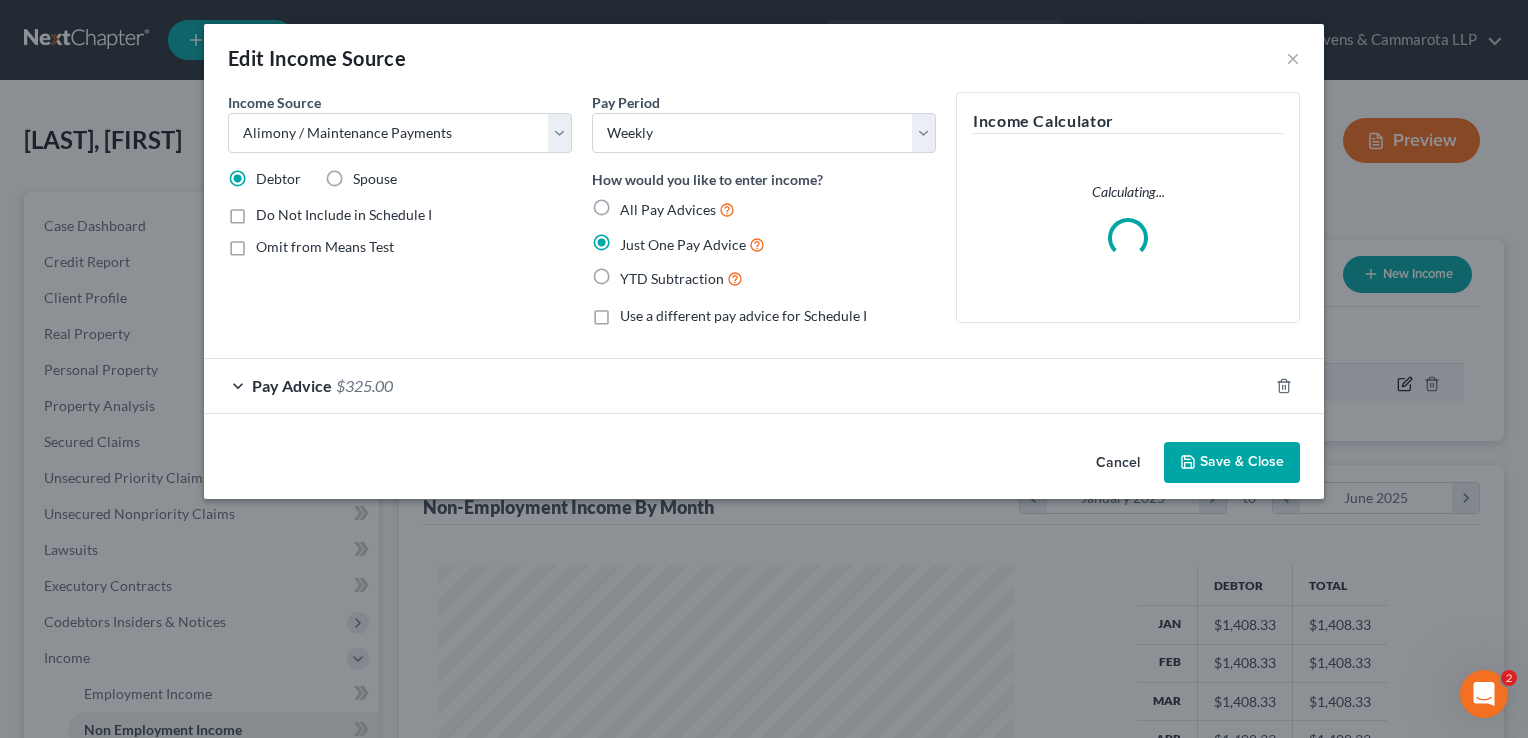 scroll, scrollTop: 999643, scrollLeft: 999378, axis: both 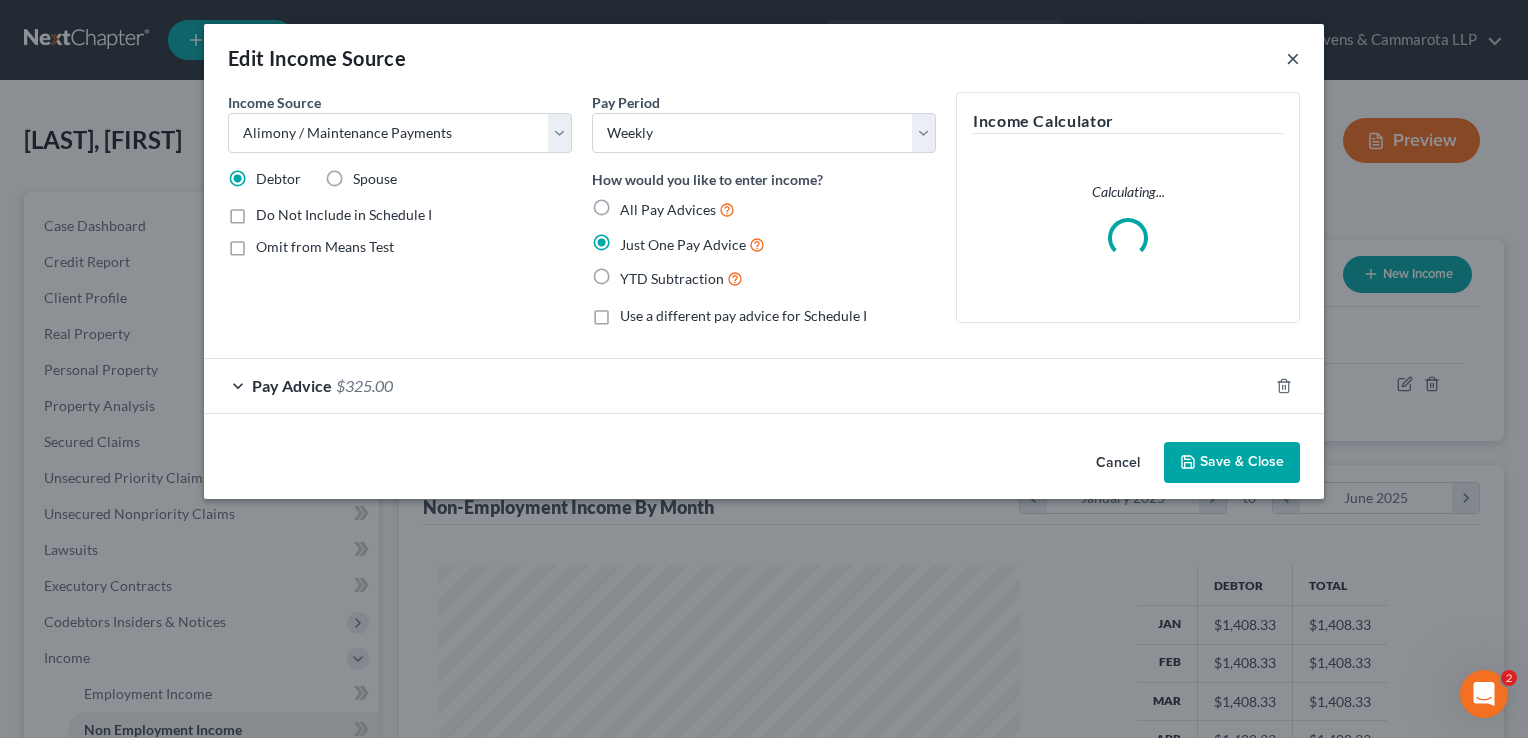drag, startPoint x: 1296, startPoint y: 55, endPoint x: 1260, endPoint y: 51, distance: 36.221542 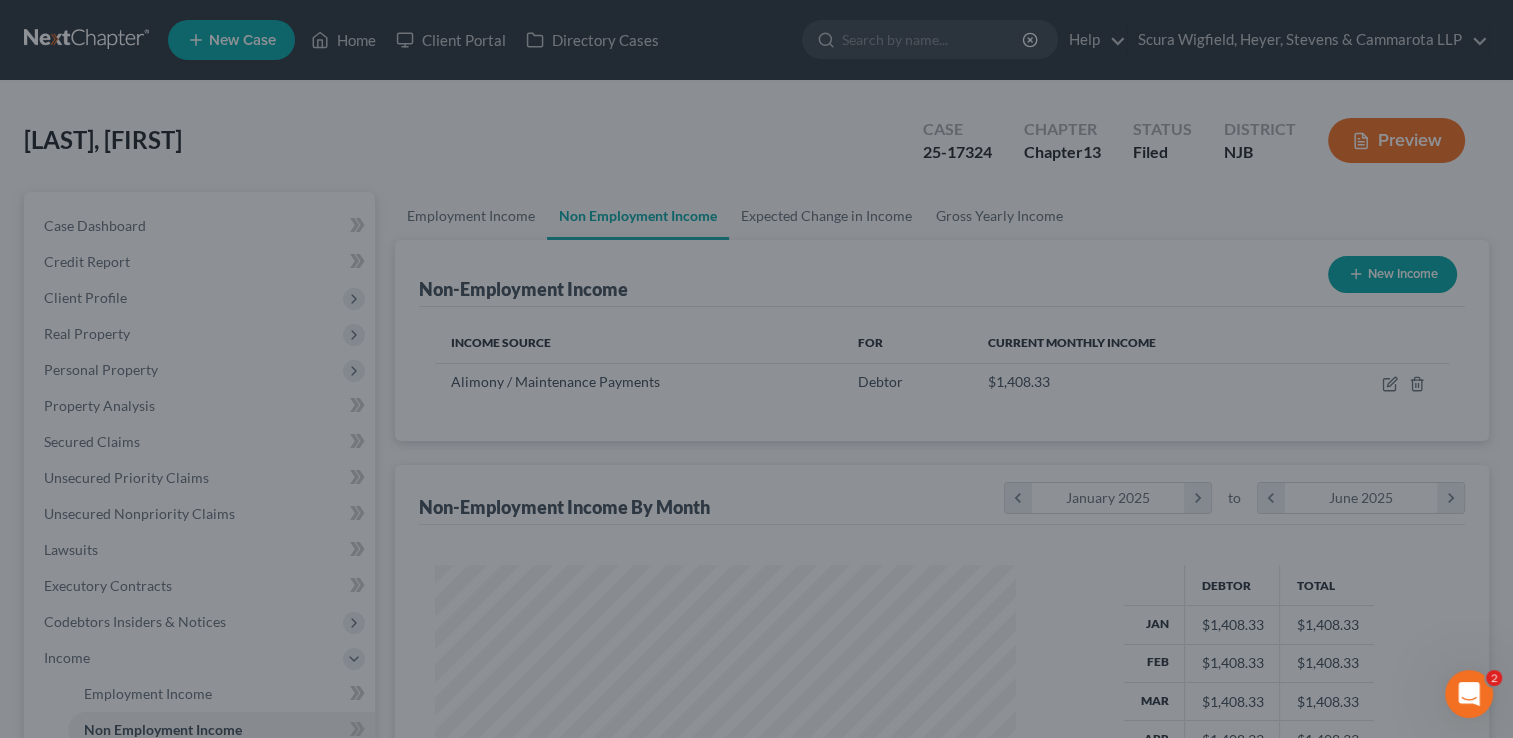 scroll, scrollTop: 356, scrollLeft: 615, axis: both 